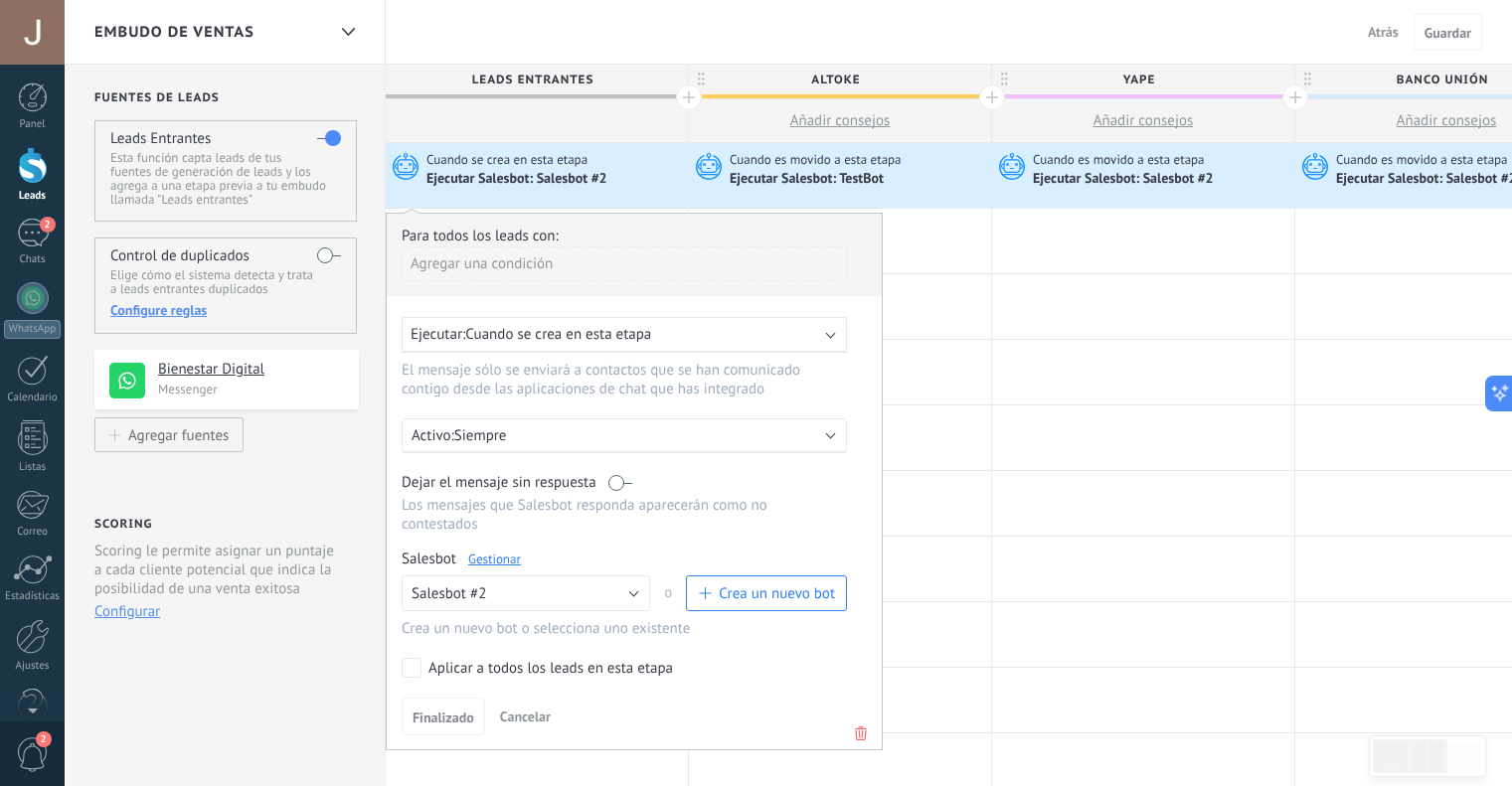 scroll, scrollTop: 0, scrollLeft: 0, axis: both 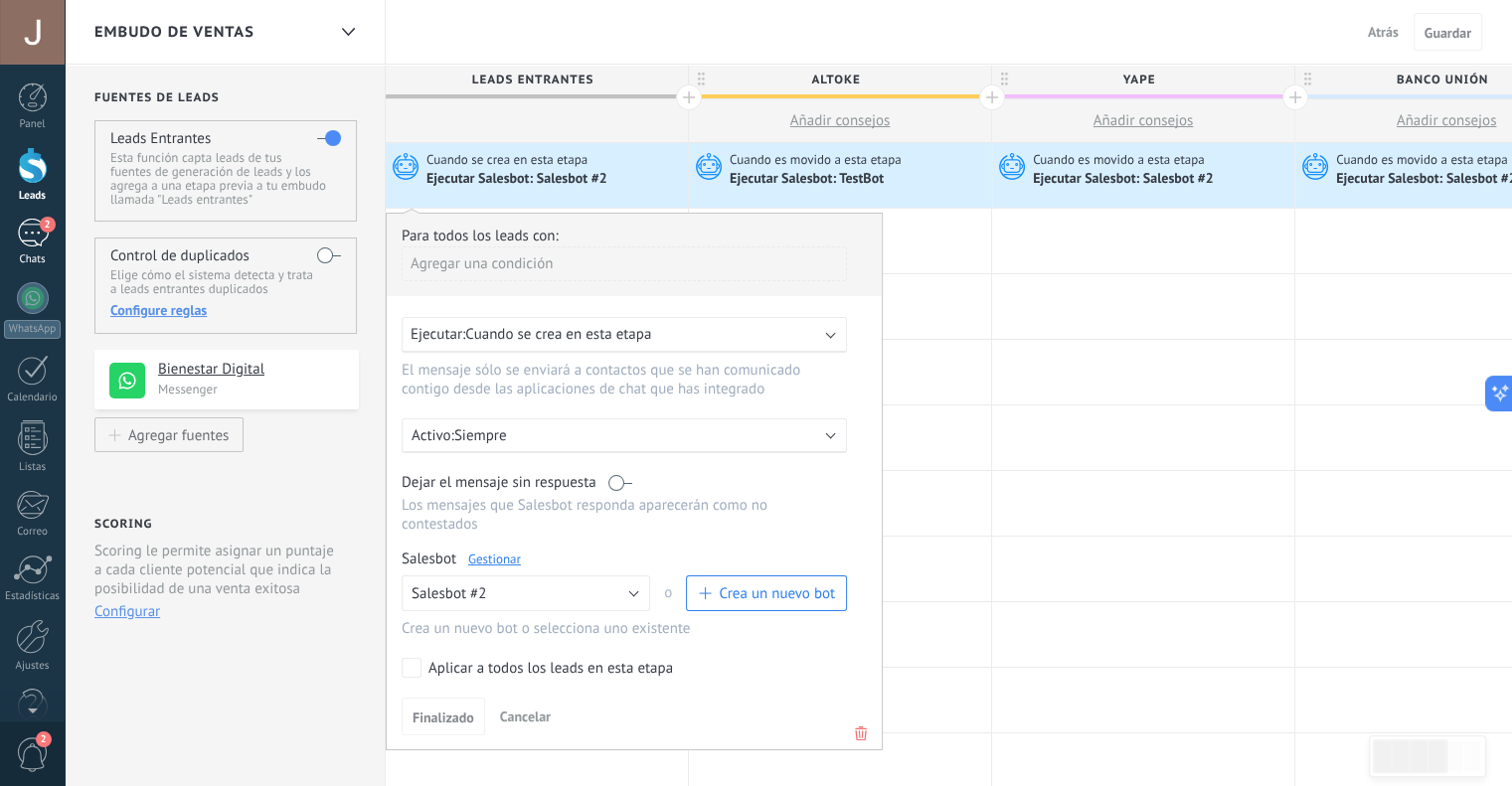 click on "Chats" at bounding box center (33, 259) 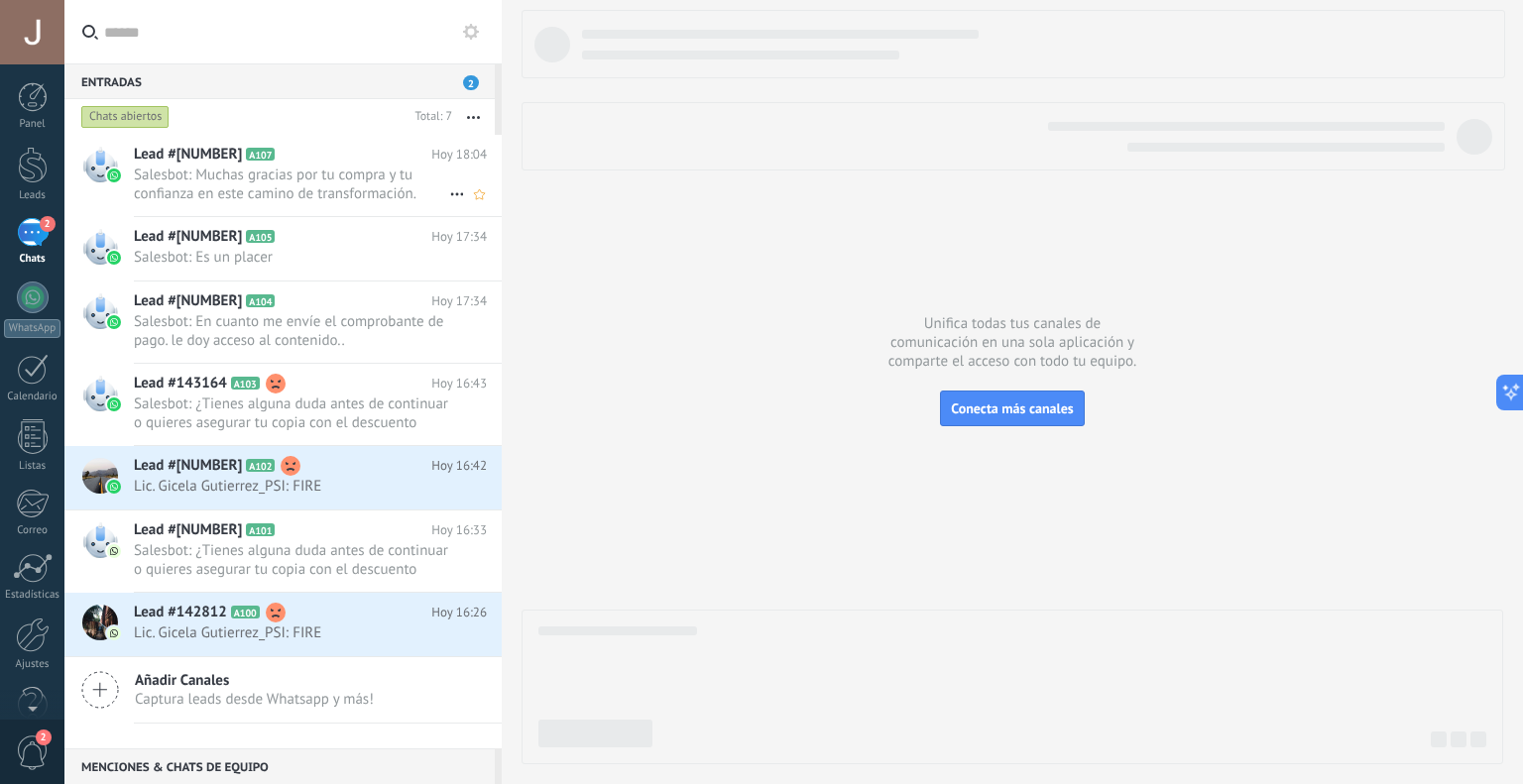 click on "Salesbot: Muchas gracias por tu compra y tu confianza en este camino de transformación.
Estoy muy feliz de que te hayas ..." at bounding box center [292, 184] 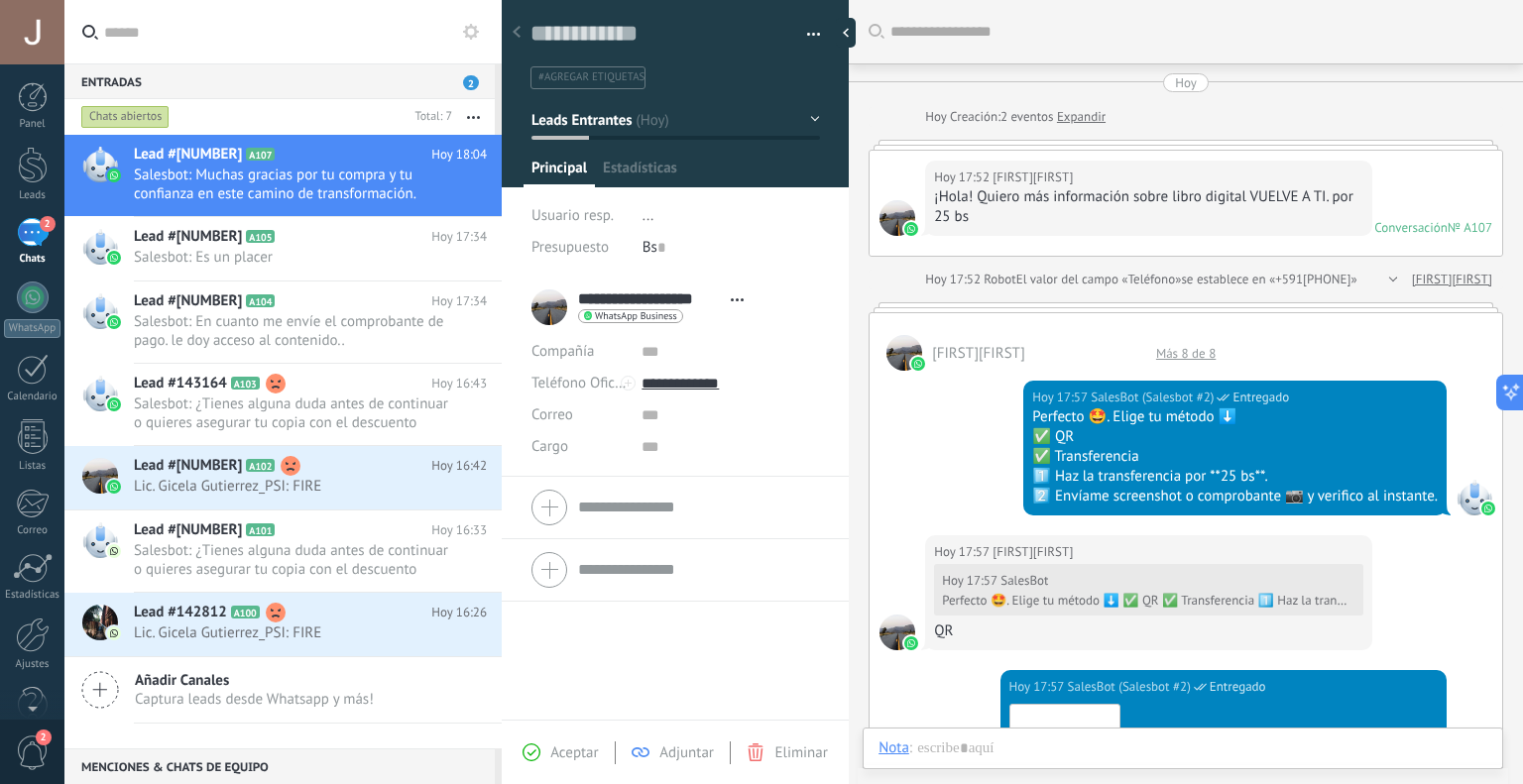 scroll, scrollTop: 1287, scrollLeft: 0, axis: vertical 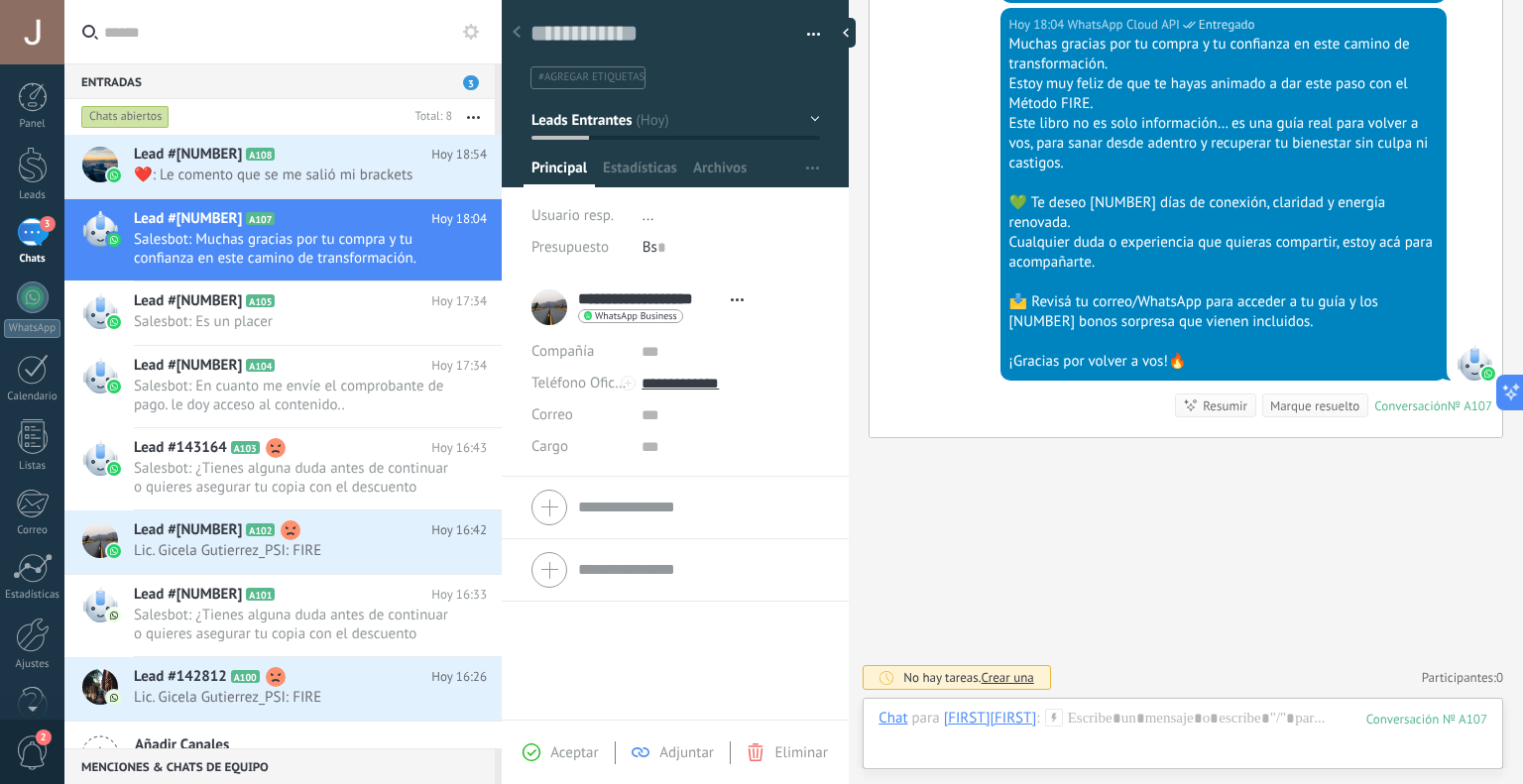 click on "3" at bounding box center [33, 232] 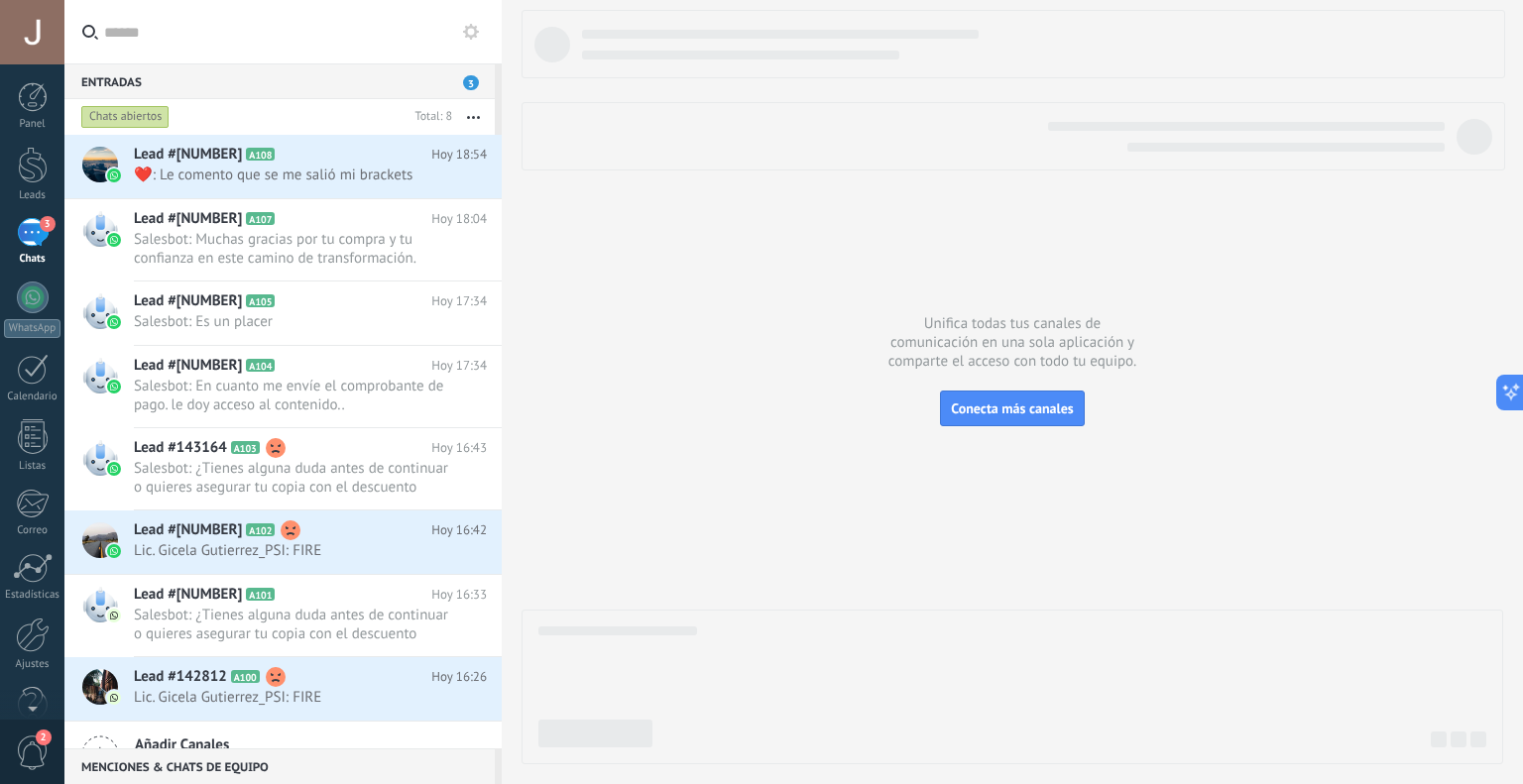 click 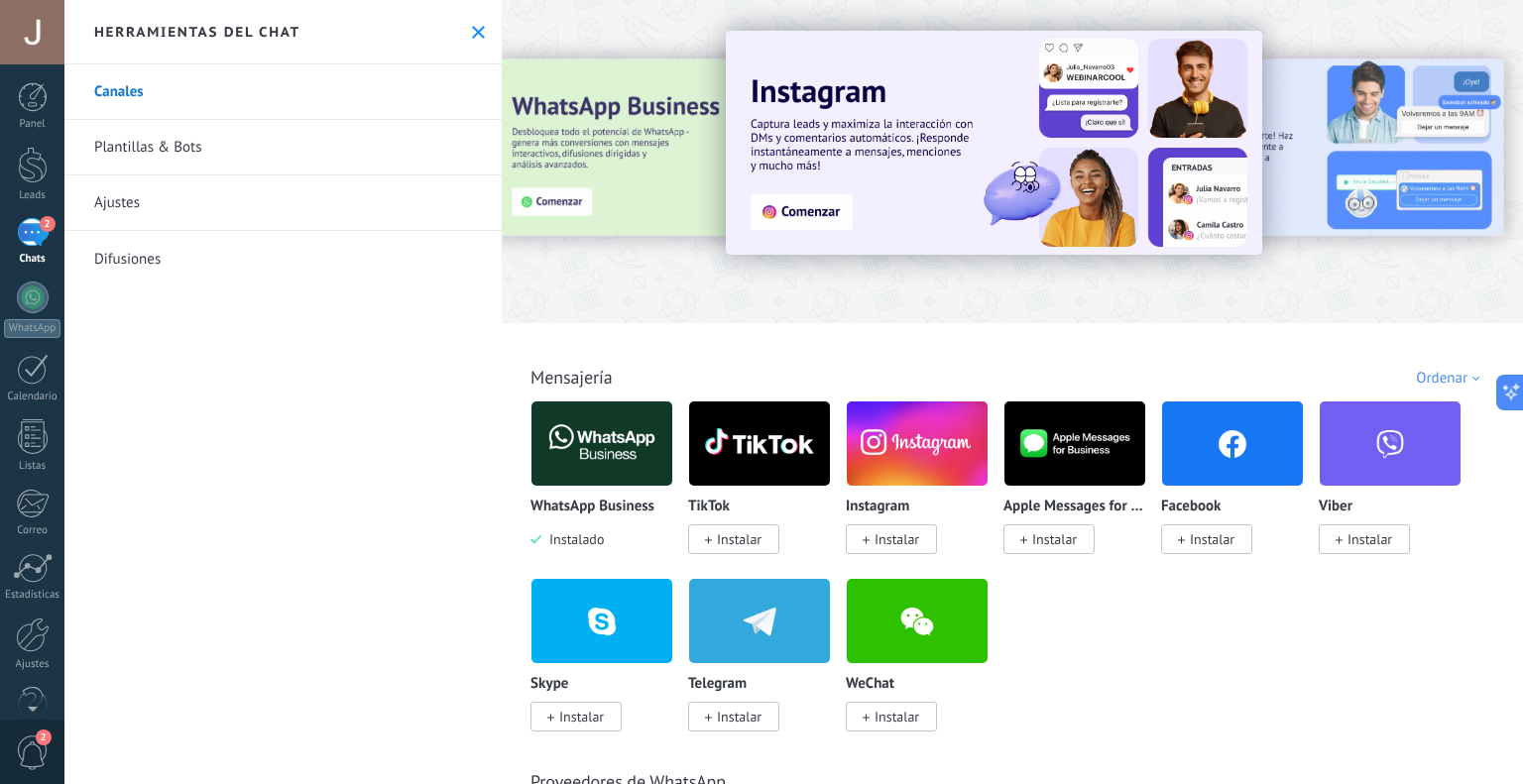 click 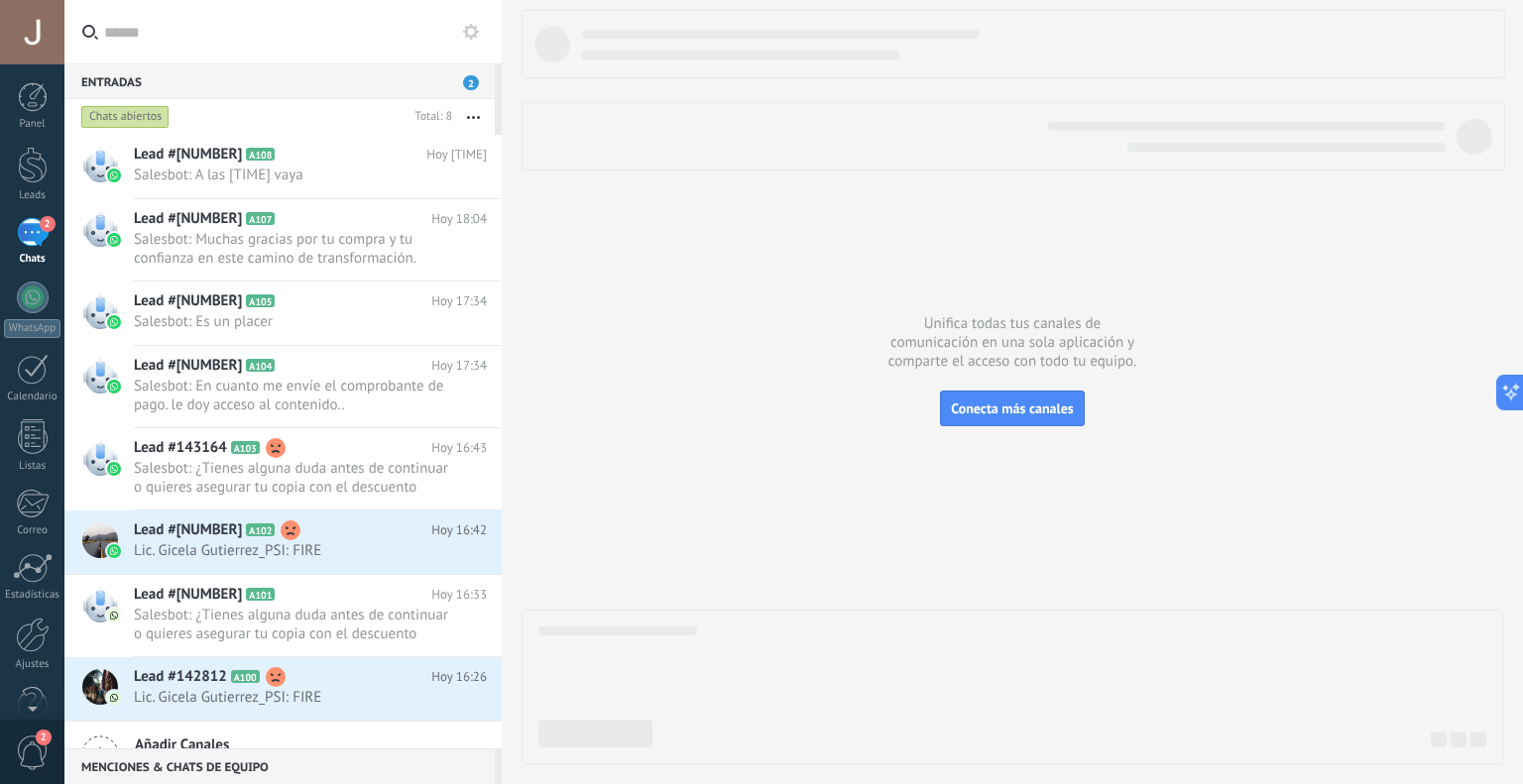 click at bounding box center (473, 117) 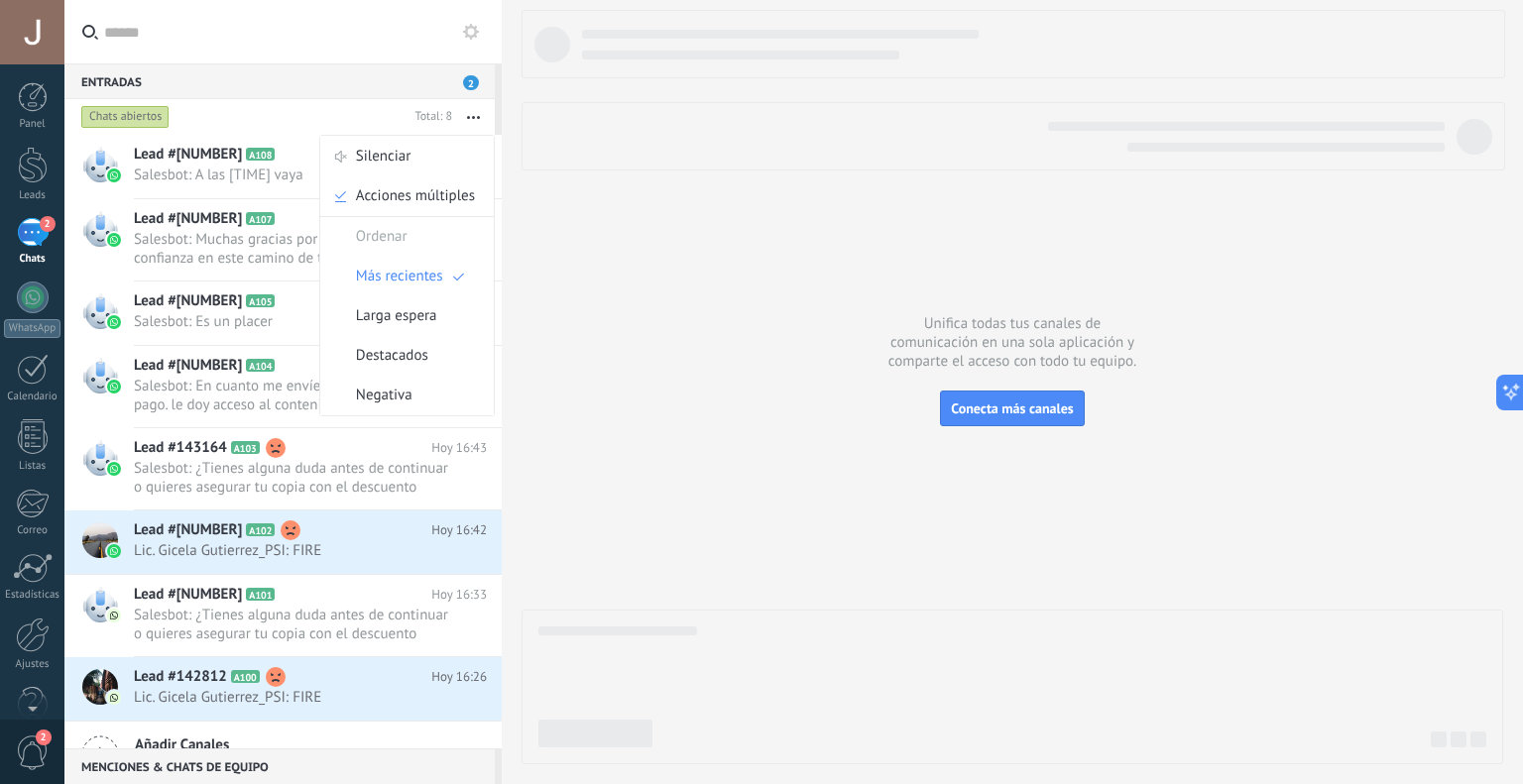 click at bounding box center [1012, 387] 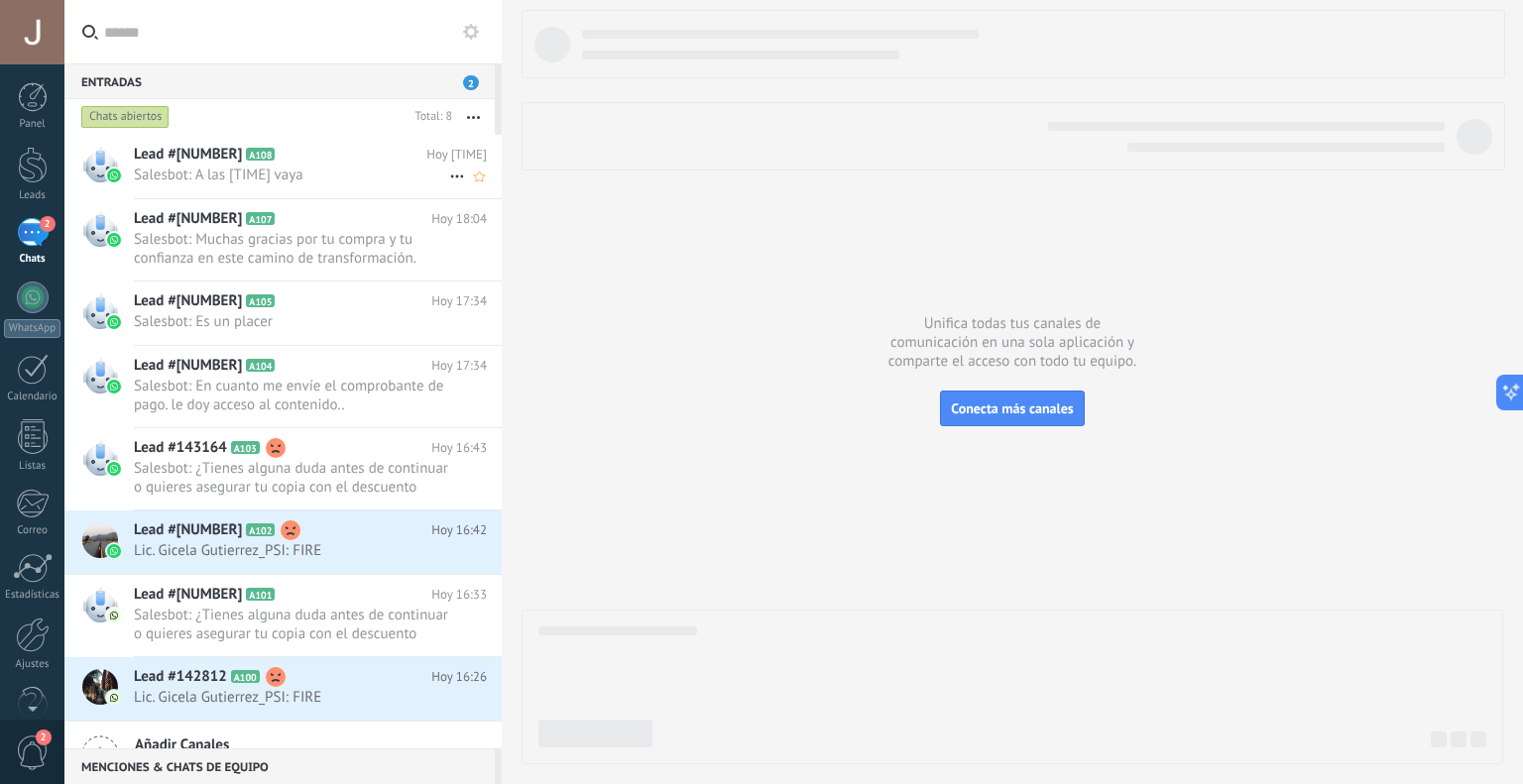 click on "A108" at bounding box center (260, 154) 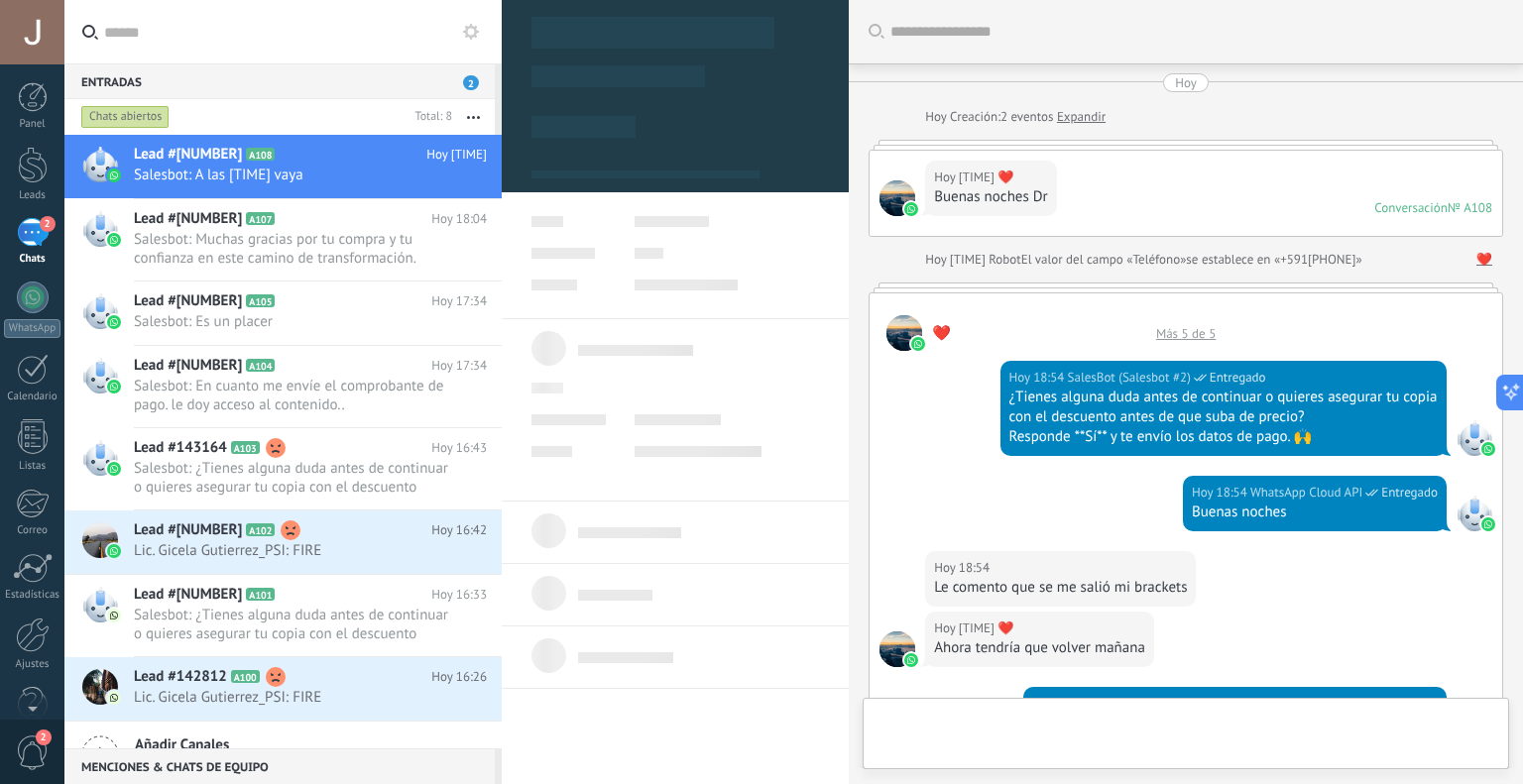 type on "**********" 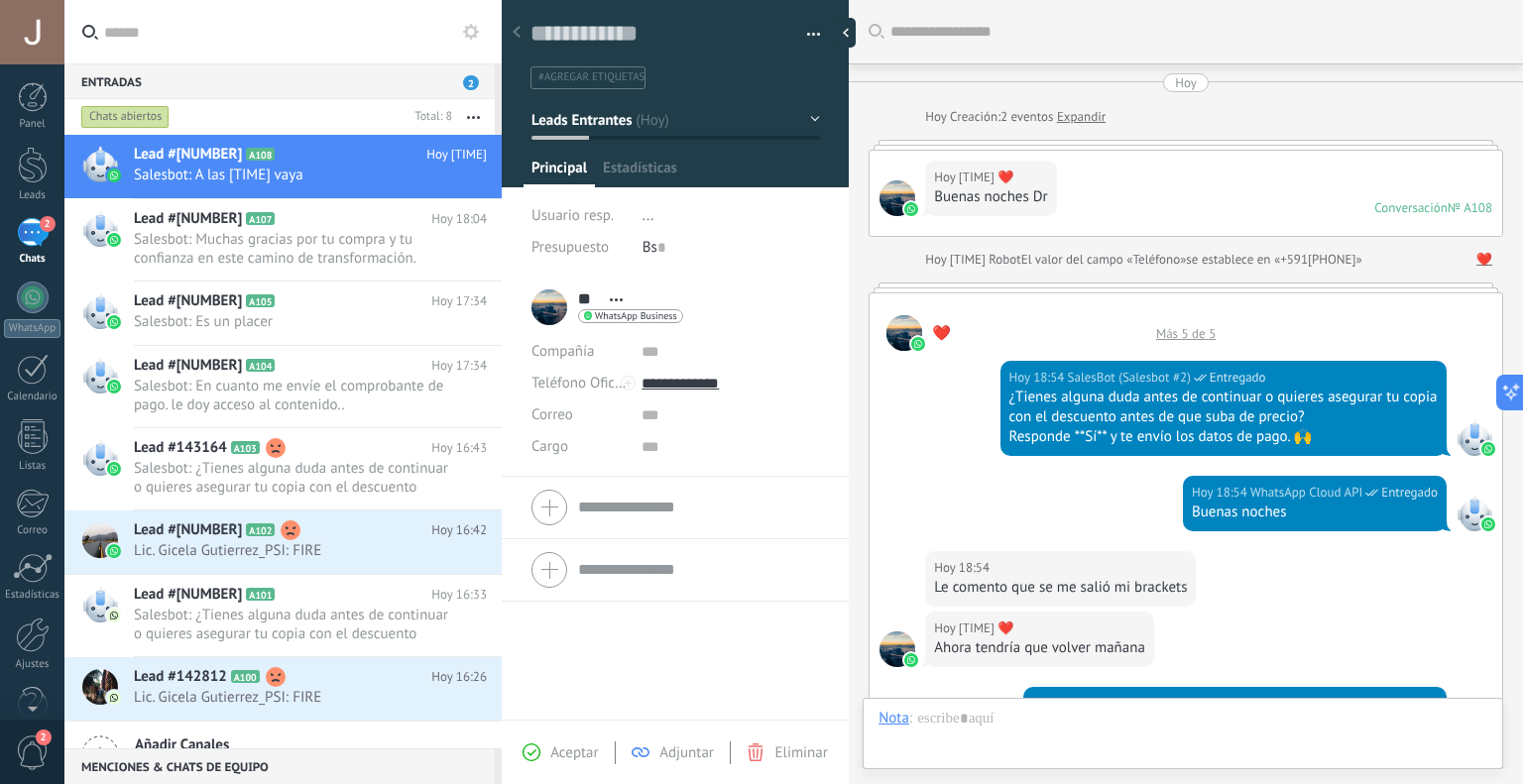 scroll, scrollTop: 29, scrollLeft: 0, axis: vertical 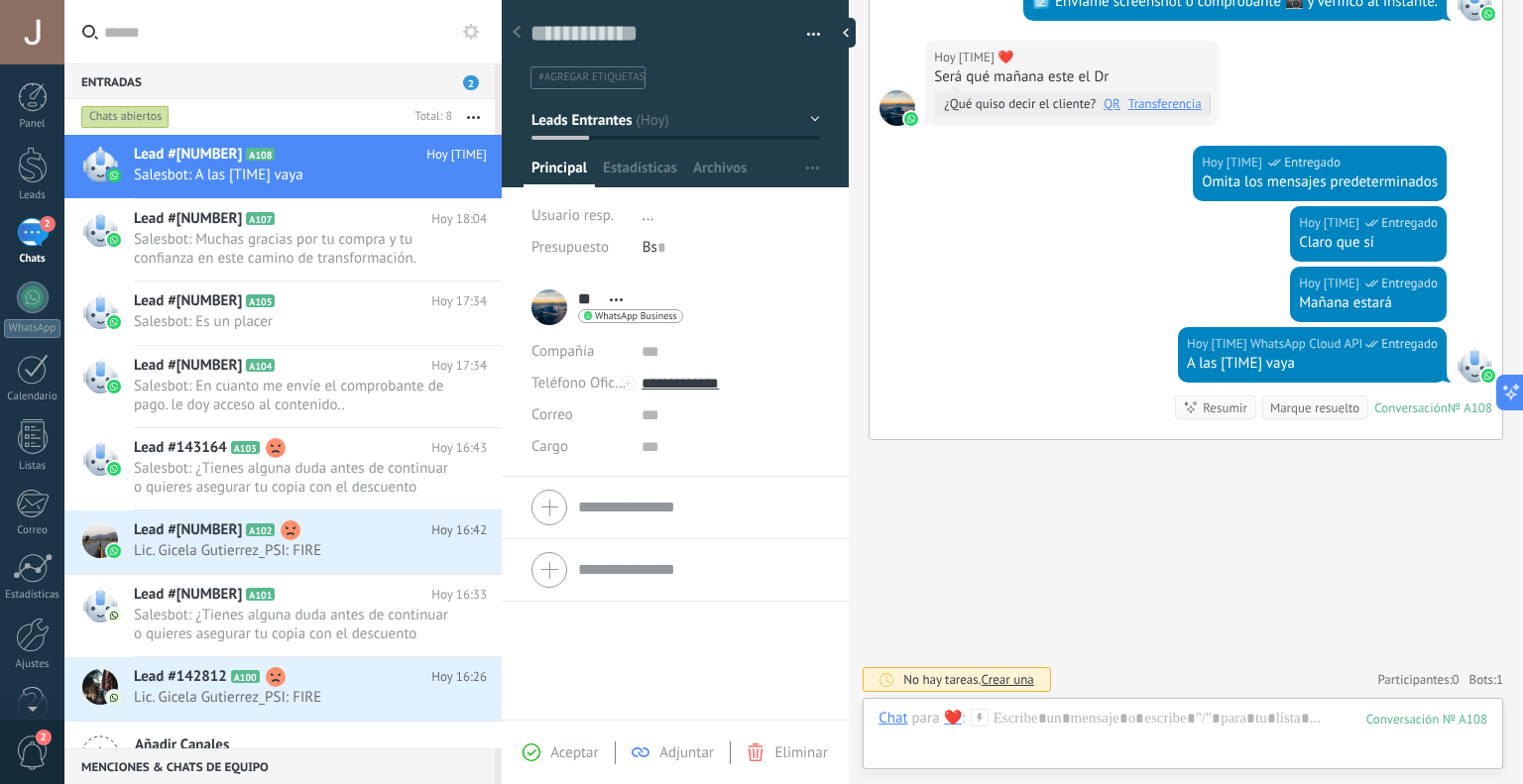 click on "Conversación" at bounding box center (1411, 407) 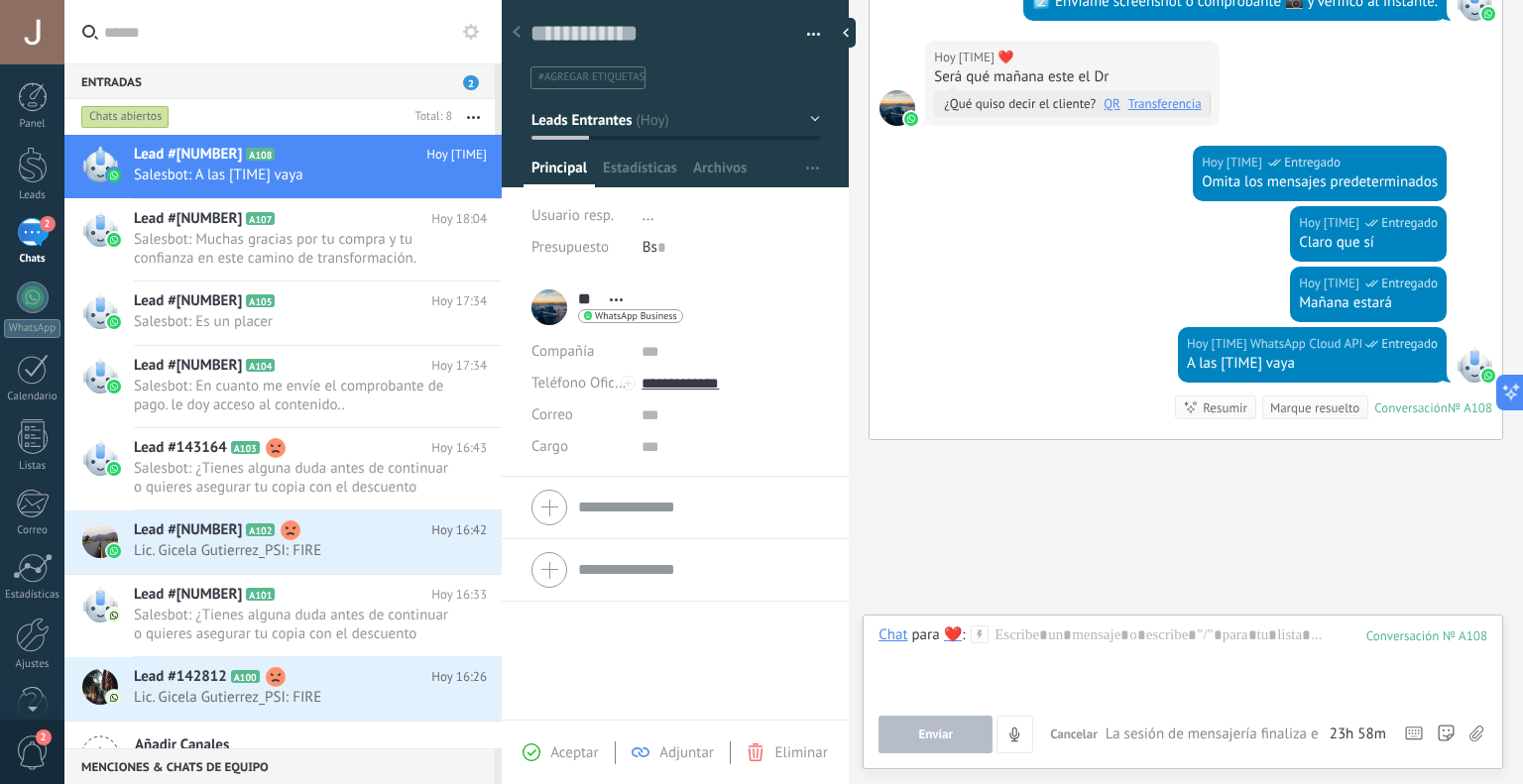 click on "Buscar Carga más Hoy Hoy Creación:  [NUMBER]  eventos   Expandir Hoy [TIME] ❤️  Buenas noches Dr Conversación  № A108 Conversación № A108 Hoy [TIME] Robot  El valor del campo «Teléfono»  se establece en «+591[PHONE]» ❤️ ❤️  Más [NUMBER] de [NUMBER] Hoy [TIME] SalesBot (Salesbot #[NUMBER])  Entregado ¿Tienes alguna duda antes de continuar o quieres asegurar tu copia con el descuento antes de que suba de precio? Responde **Sí** y te envío los datos de pago. 🙌 Hoy [TIME] WhatsApp Cloud API  Entregado Buenas noches Hoy [TIME] ❤️  Le comento que se me salió mi brackets Hoy [TIME] ❤️  Ahora tendría que volver mañana Hoy [TIME] SalesBot (Salesbot #[NUMBER])  Entregado Perfecto 🤩. Elige tu método ⬇️ ✅ QR ✅ Transferencia 1️⃣ Haz la transferencia por **[PRICE] bs**. 2️⃣ Envíame screenshot o comprobante 📷 y verifico al instante. Hoy [TIME] ❤️  Será qué mañana este el Dr ¿Qué quiso decir el cliente? QR Transferencia Hoy [TIME] WhatsApp Cloud API  Entregado Hoy [TIME] Entregado [NUMBER] [NUMBER]" at bounding box center (1186, -8) 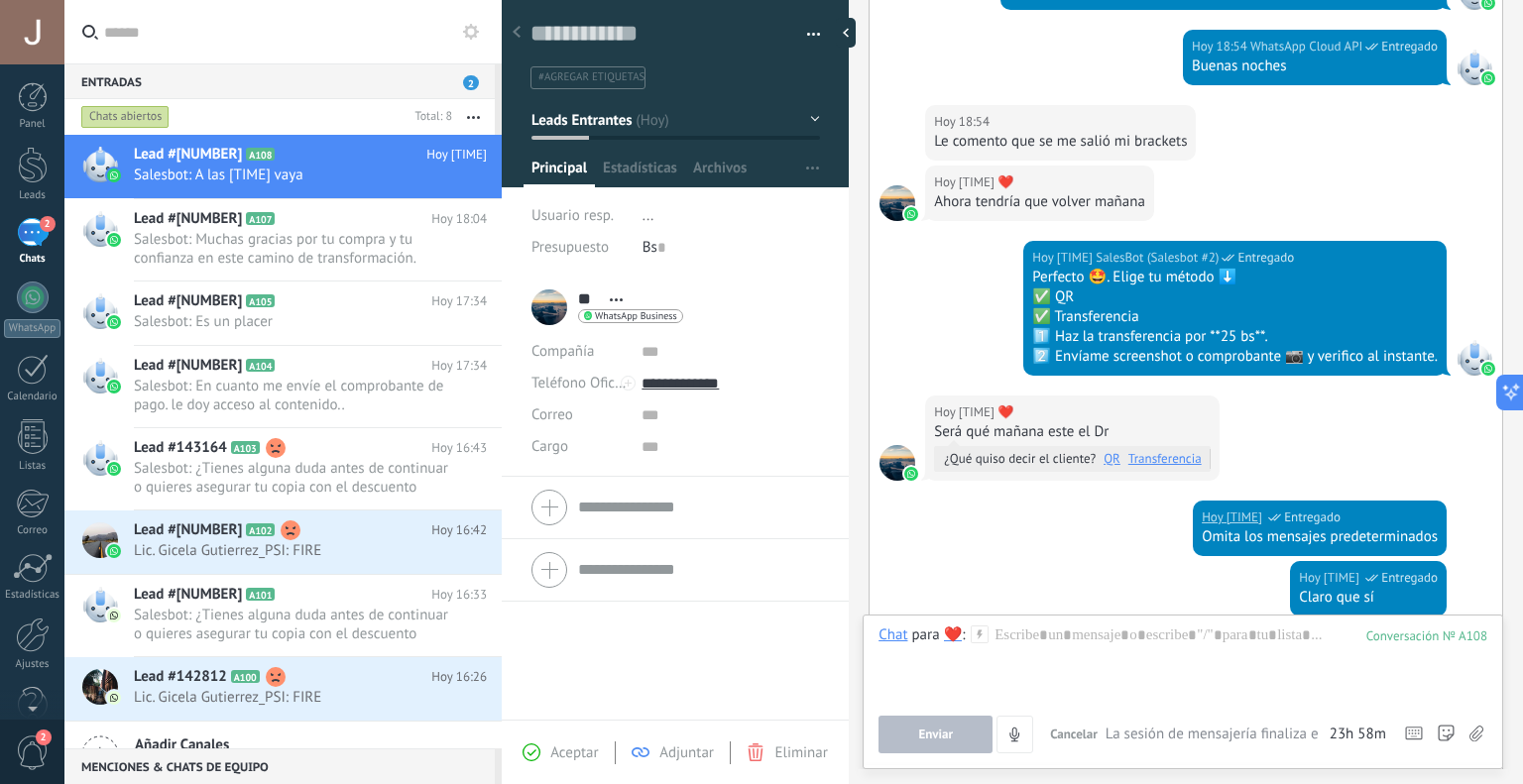 scroll, scrollTop: 404, scrollLeft: 0, axis: vertical 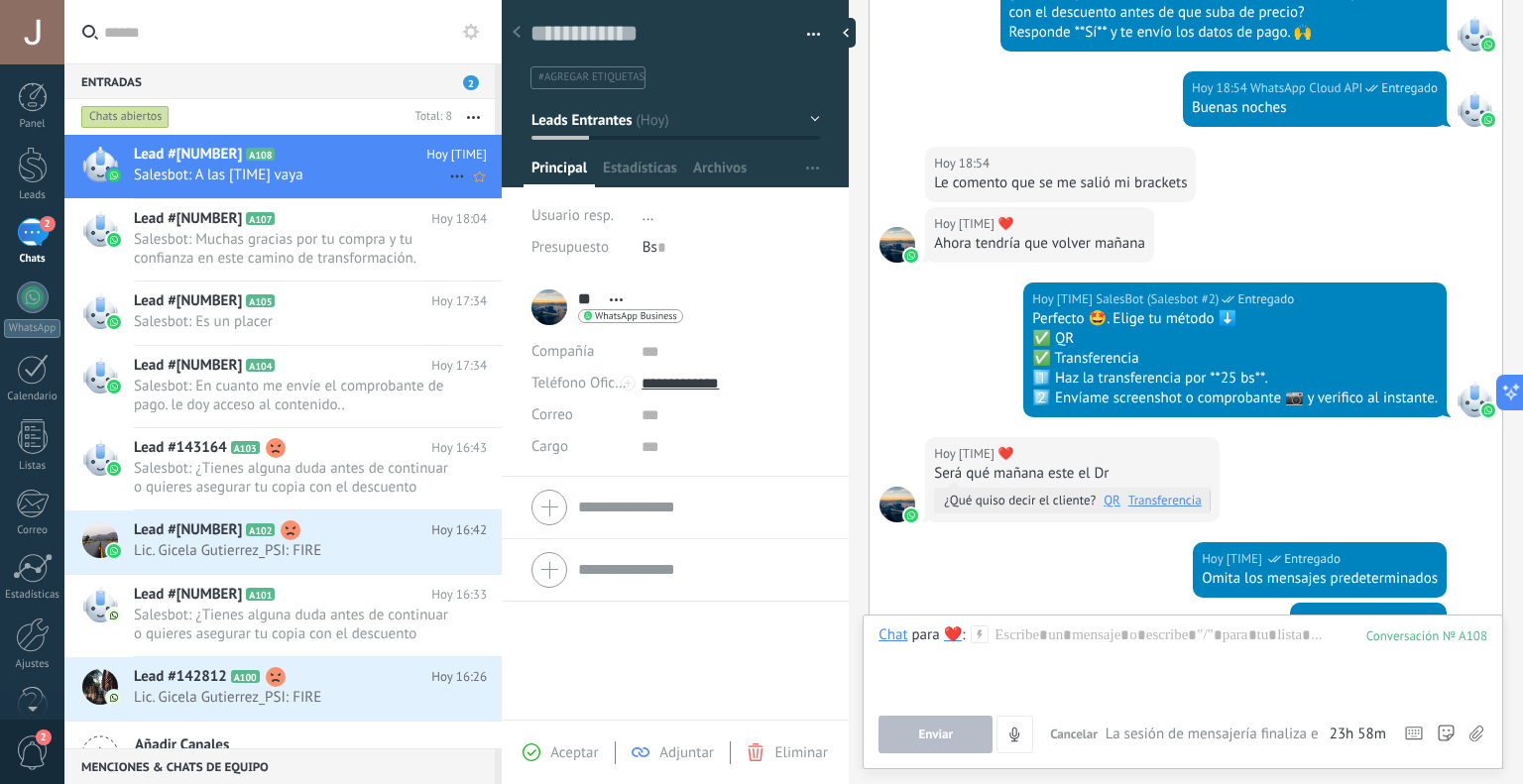 click 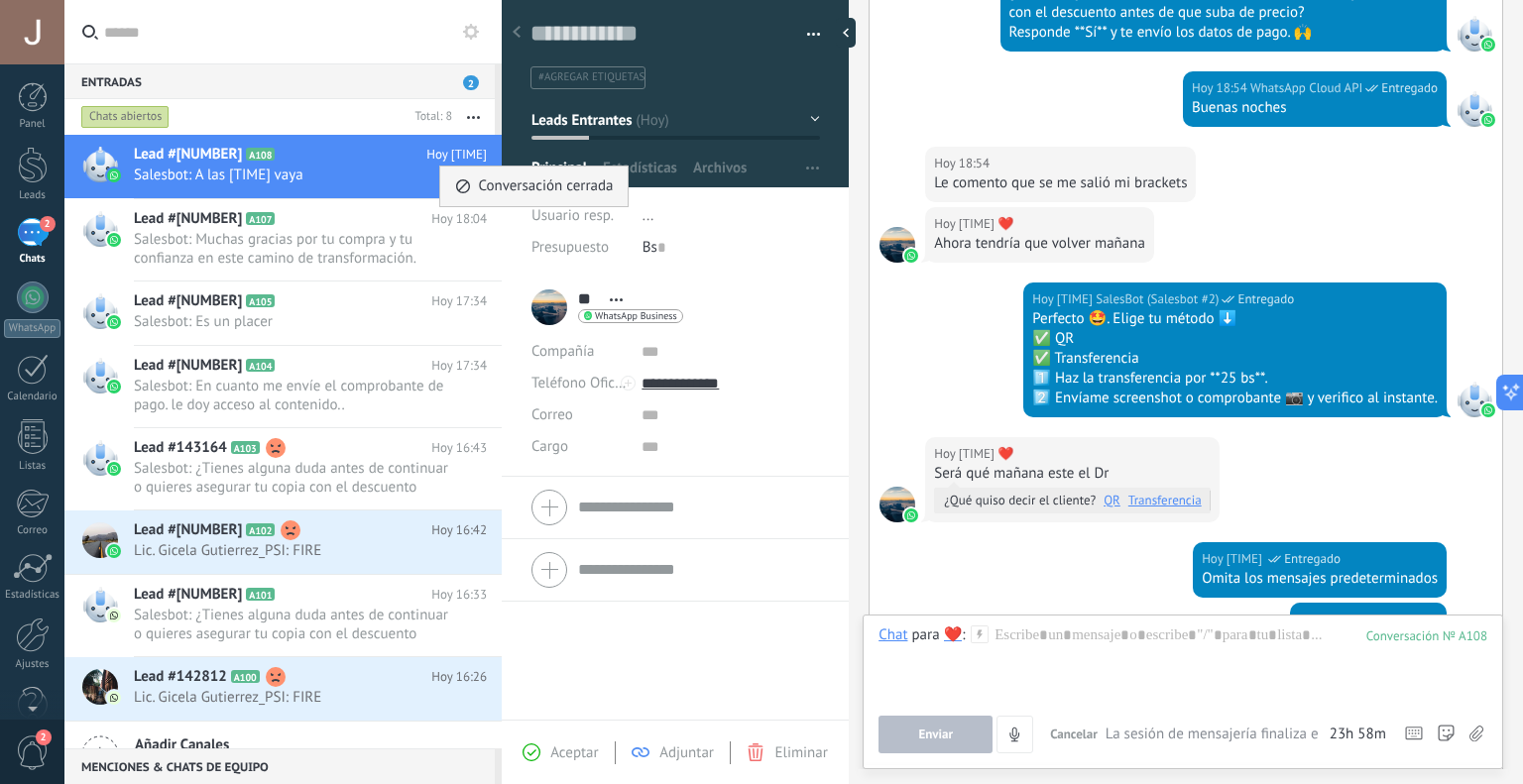 click on "Conversación cerrada" at bounding box center (545, 186) 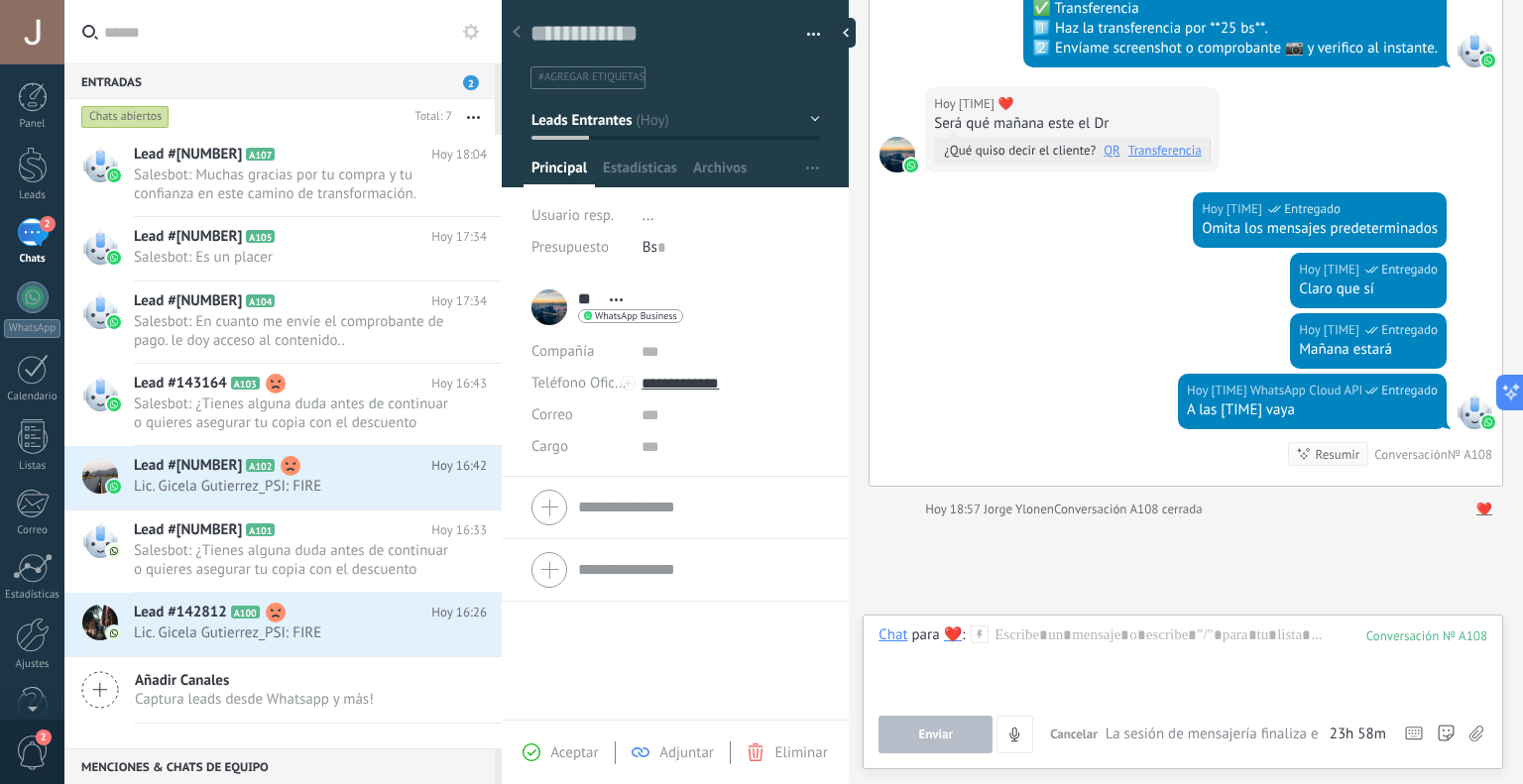 scroll, scrollTop: 833, scrollLeft: 0, axis: vertical 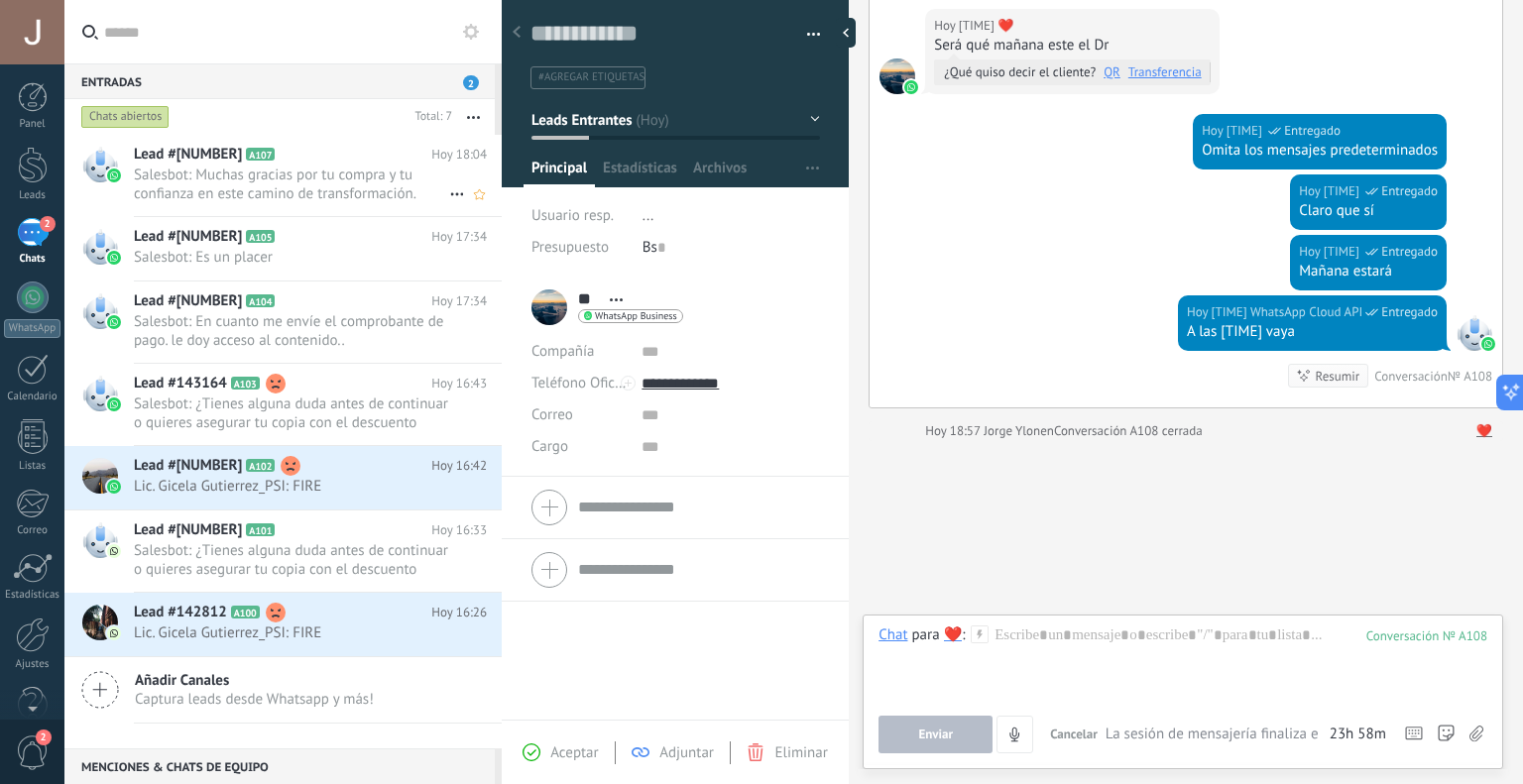 click 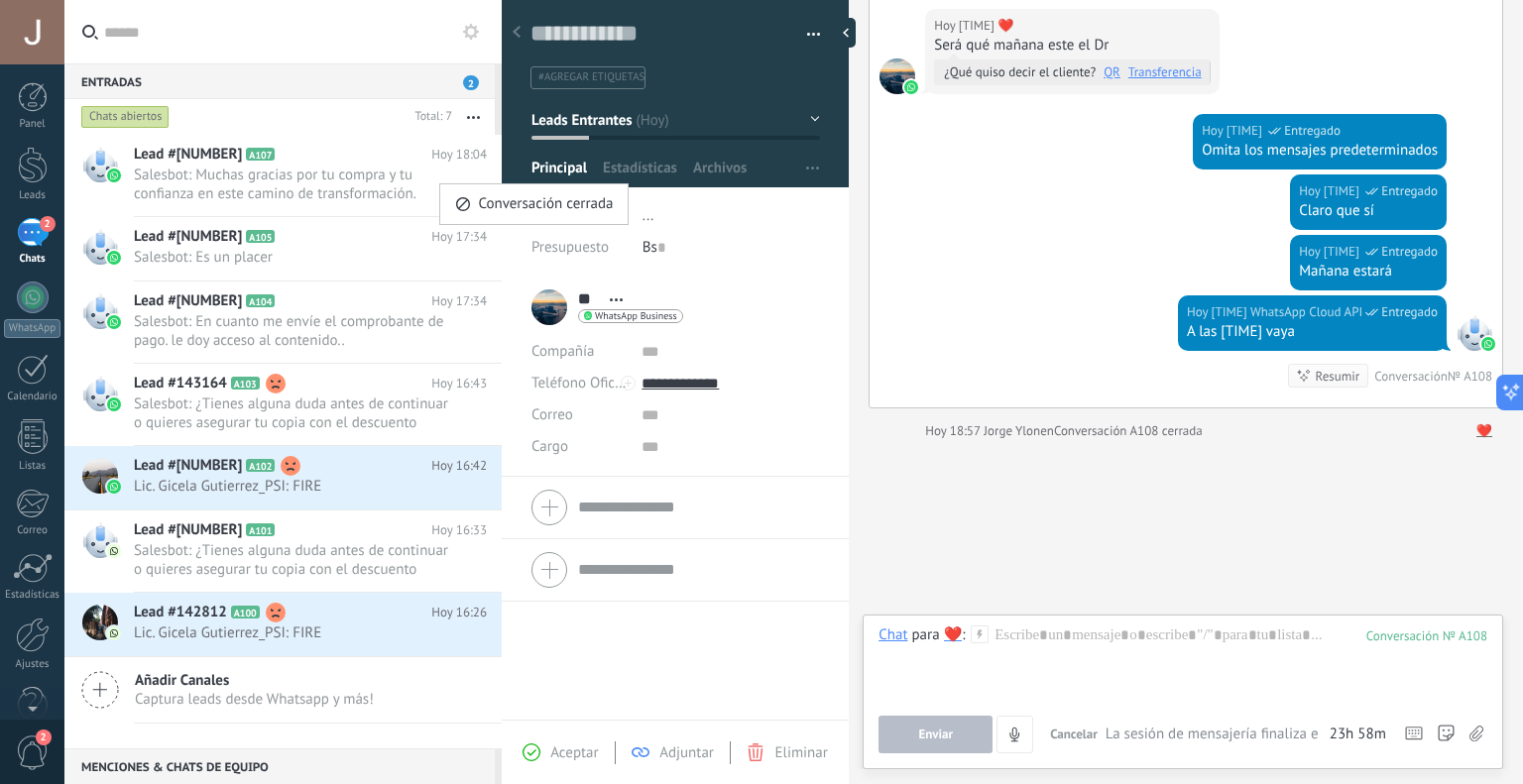 click at bounding box center (762, 392) 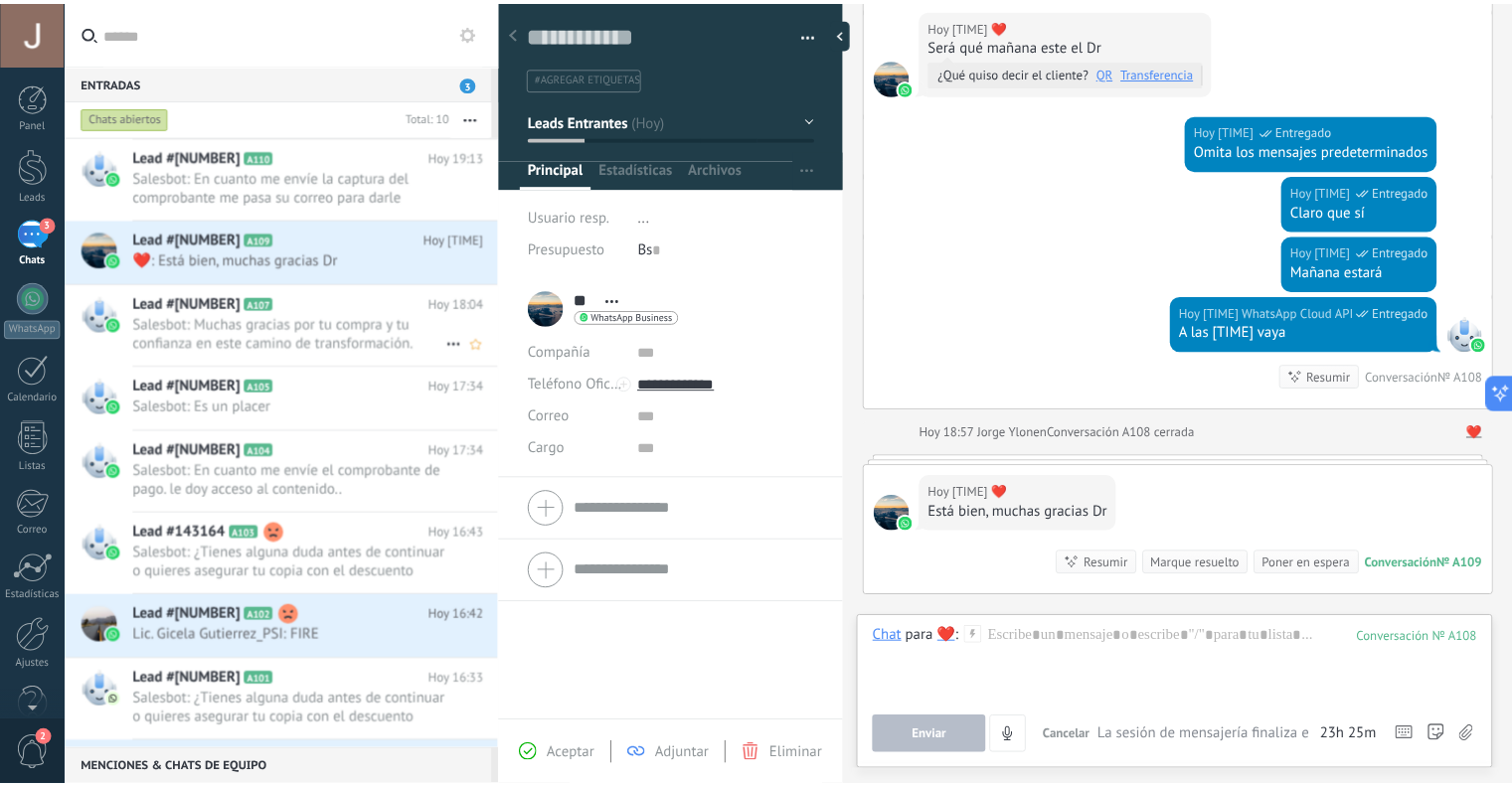 scroll, scrollTop: 0, scrollLeft: 0, axis: both 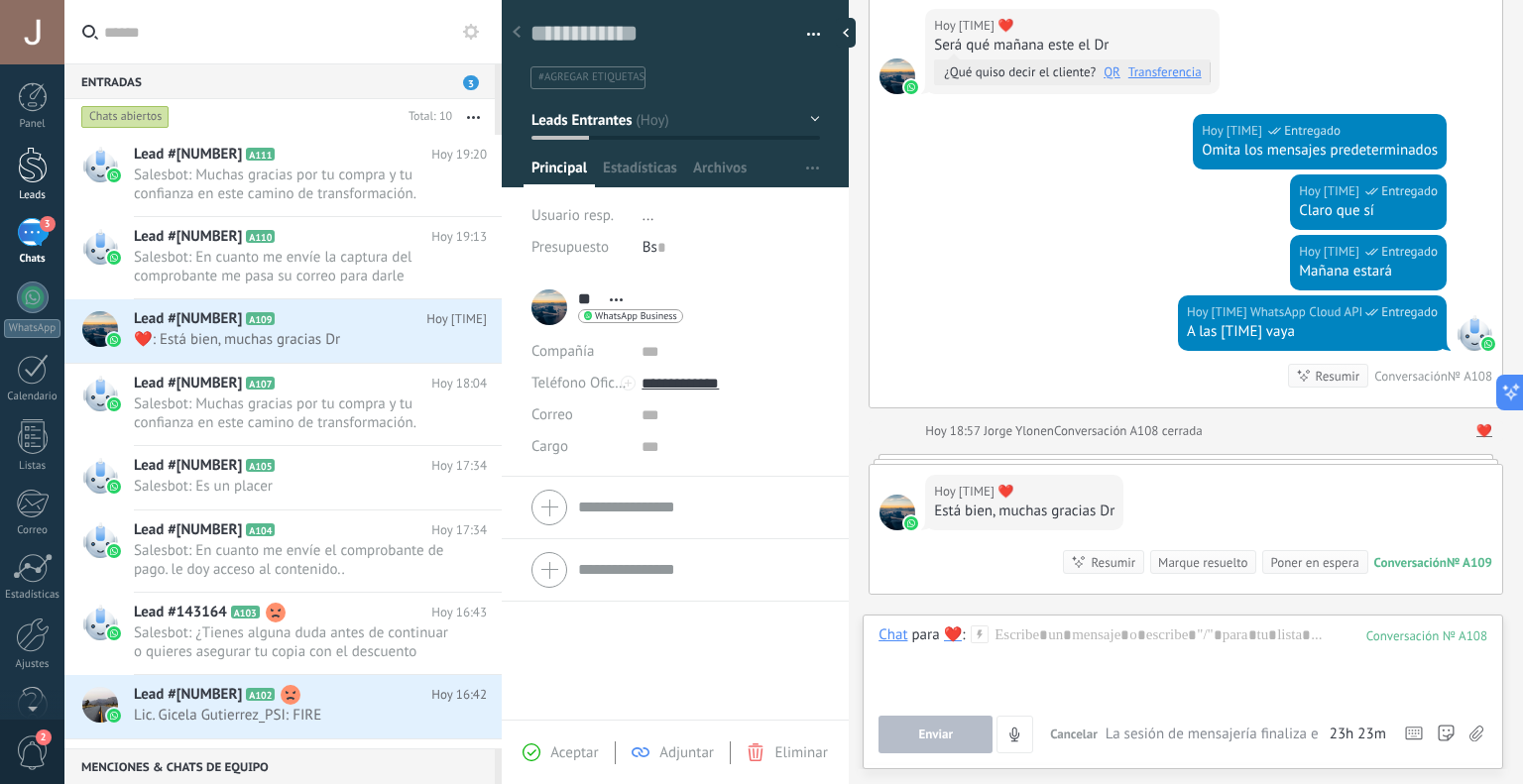click at bounding box center (33, 165) 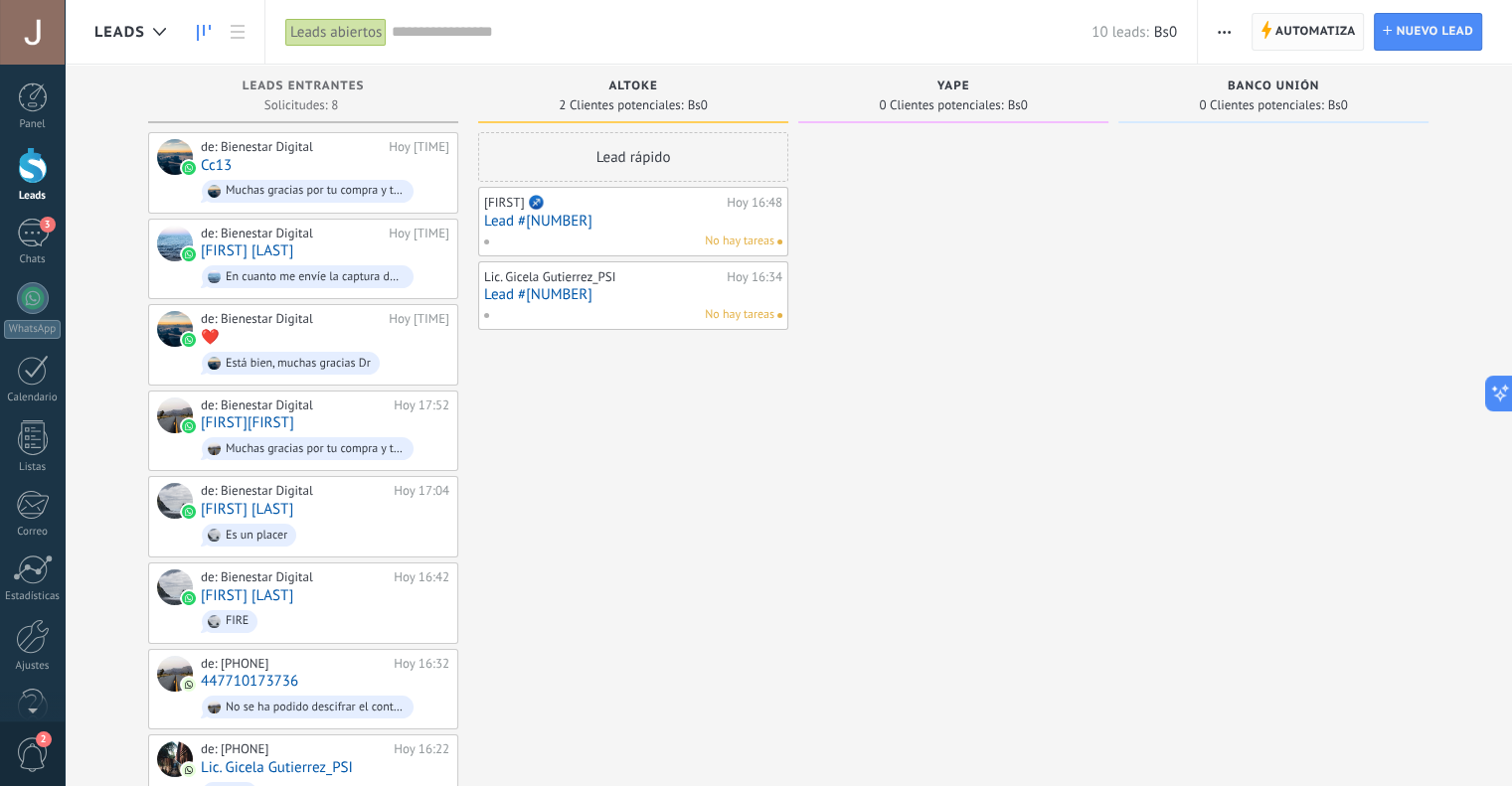 click on "Automatiza" at bounding box center (1315, 32) 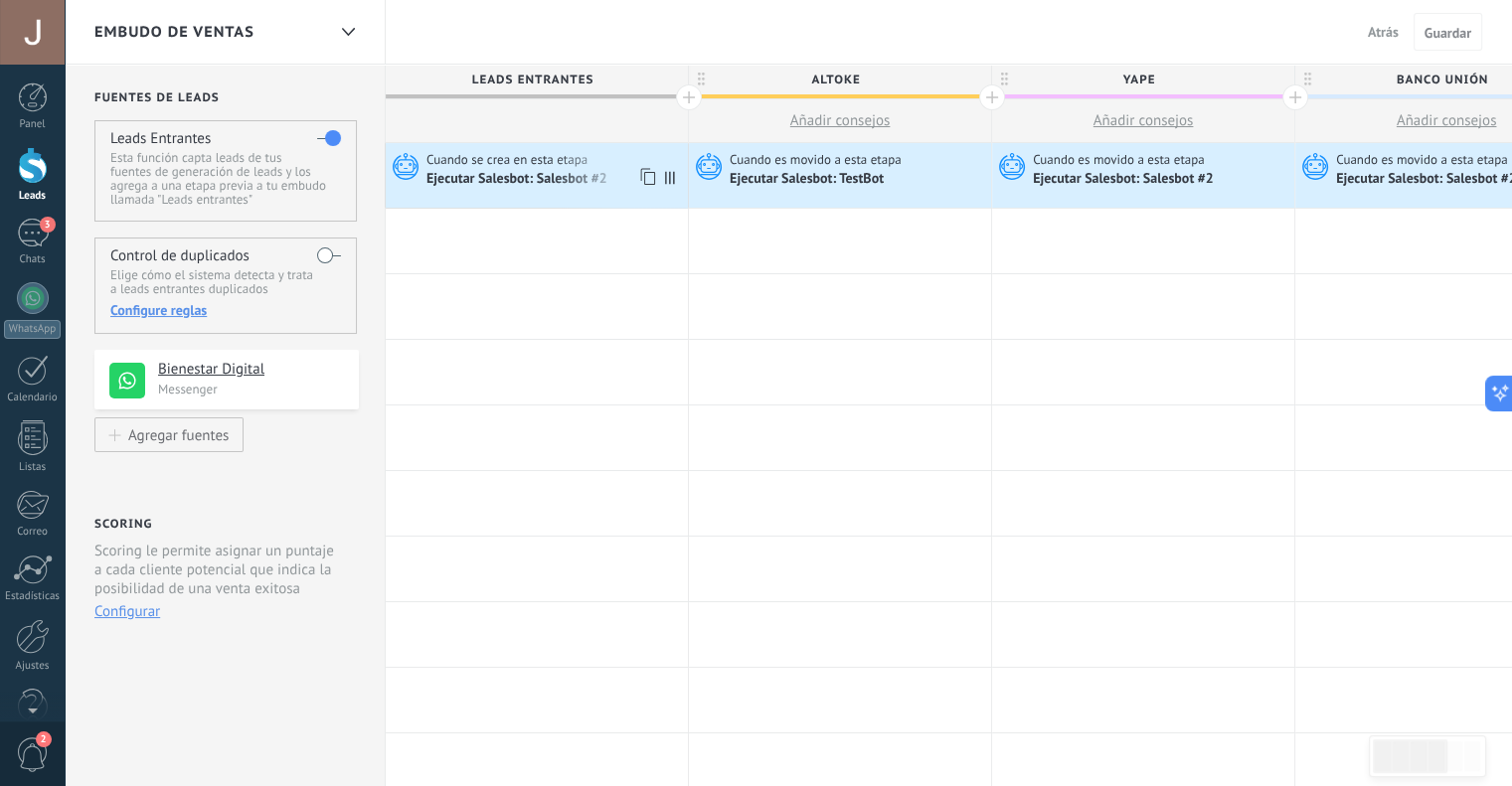 click on "Cuando se crea en esta etapa" at bounding box center [508, 160] 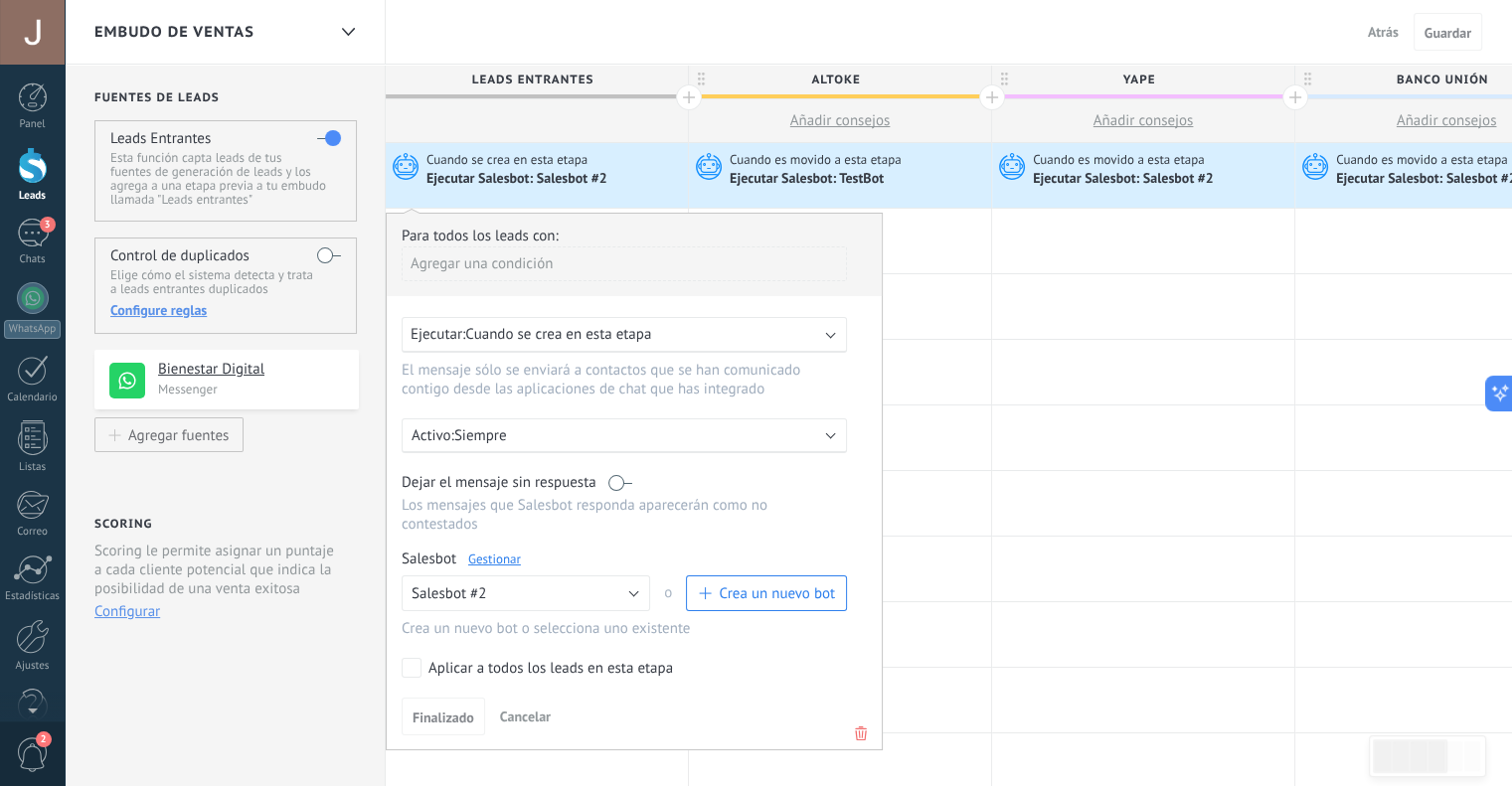click on "Gestionar" at bounding box center (494, 558) 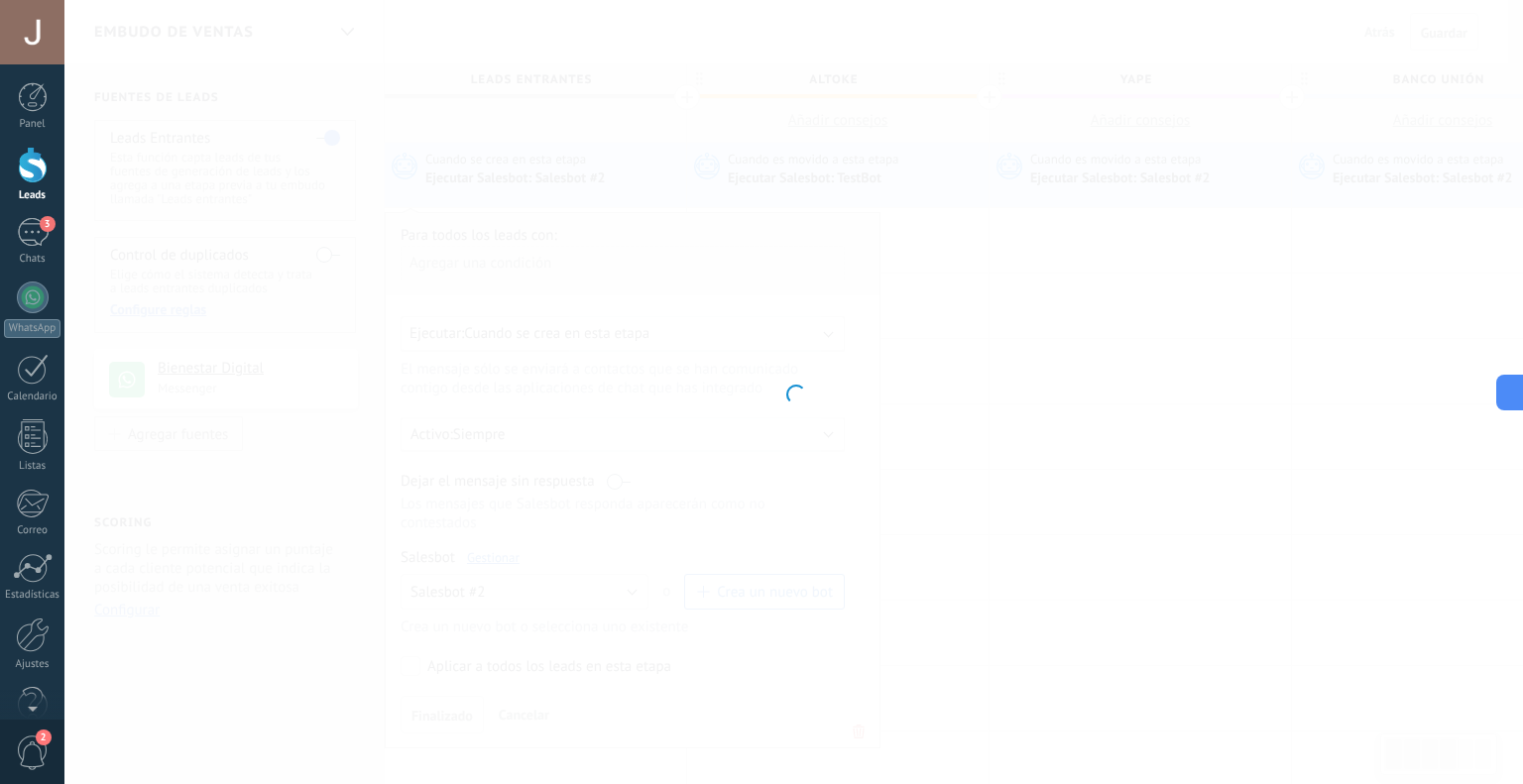type on "**********" 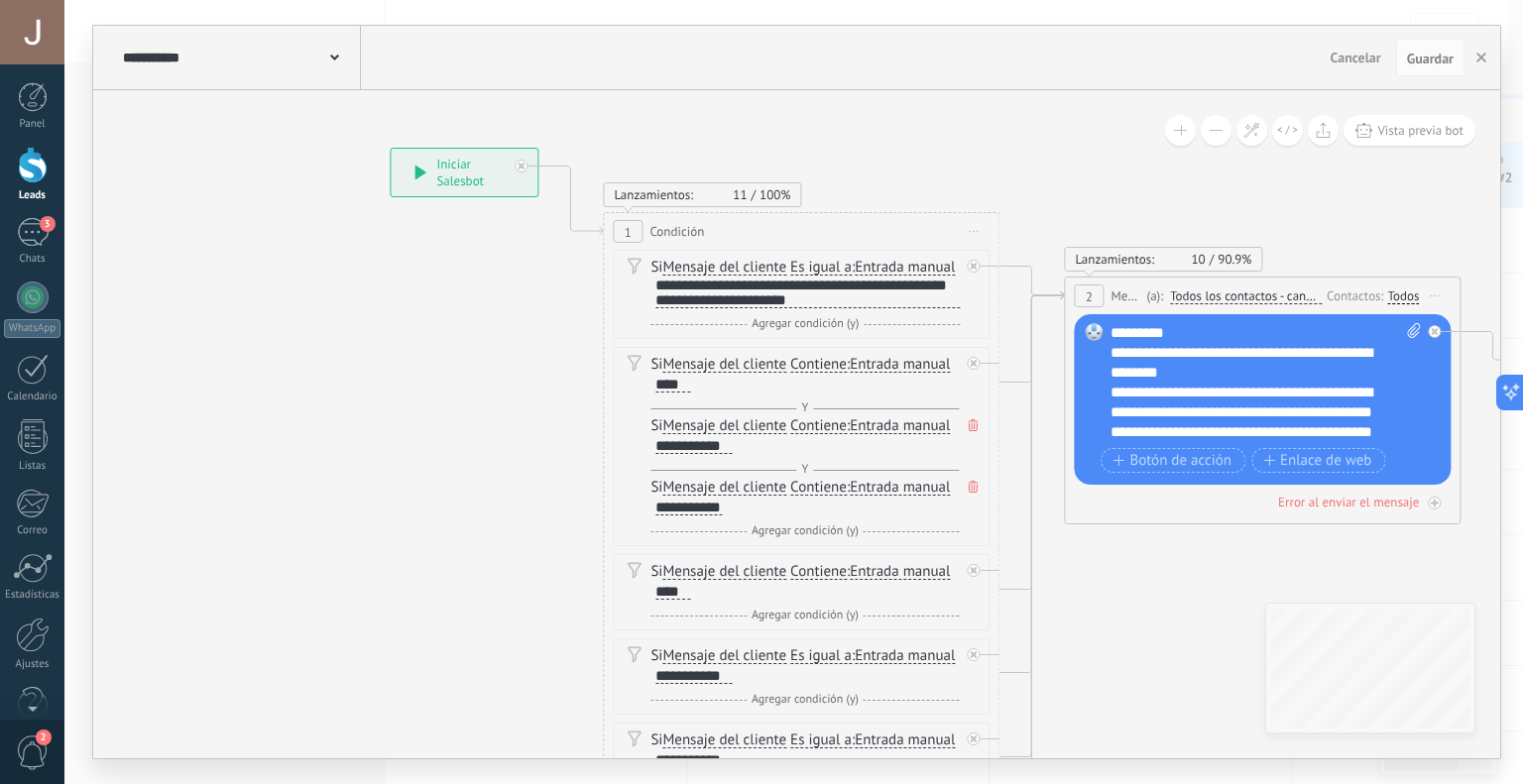 drag, startPoint x: 591, startPoint y: 462, endPoint x: 449, endPoint y: 345, distance: 183.99185 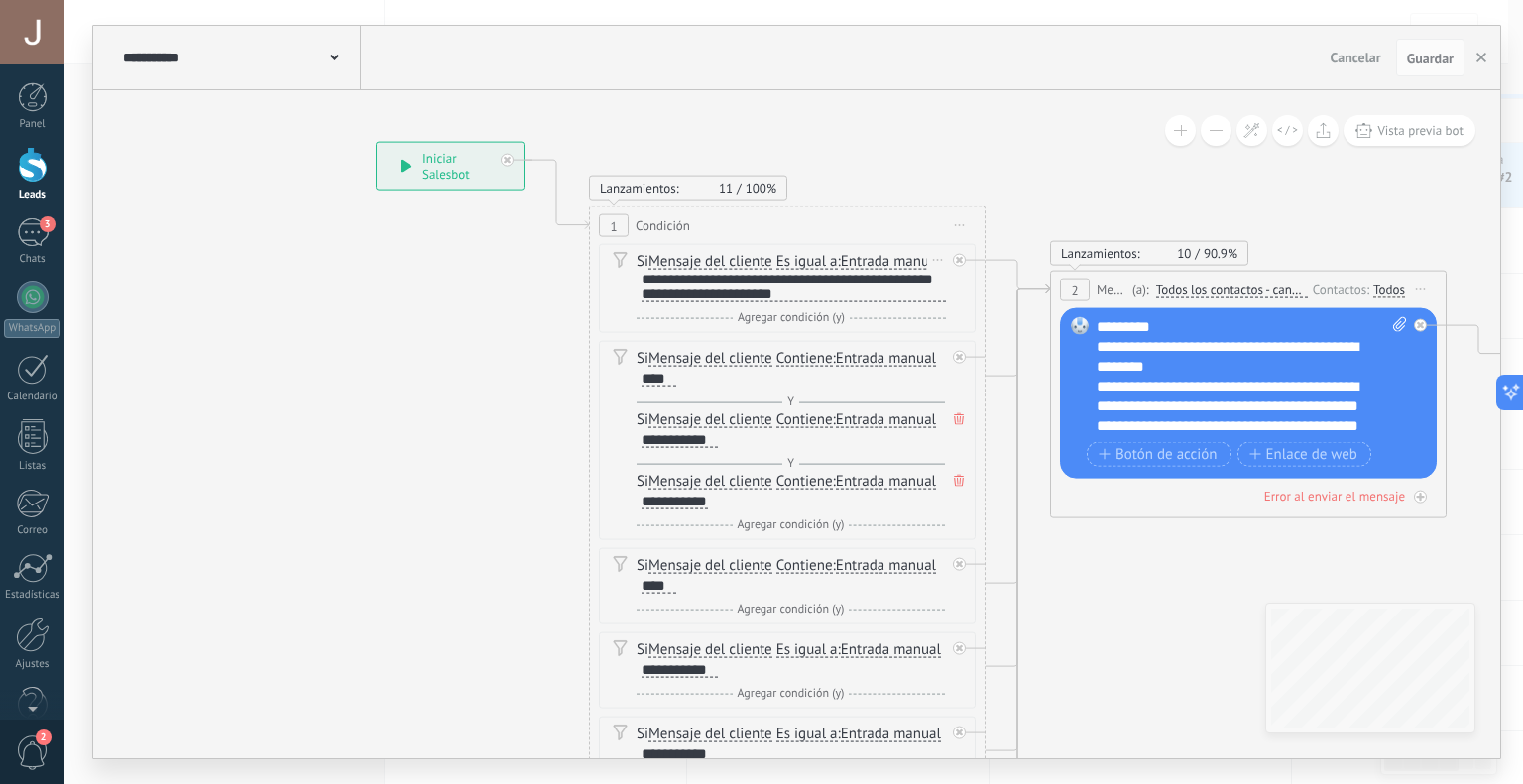 click on "**********" at bounding box center (793, 286) 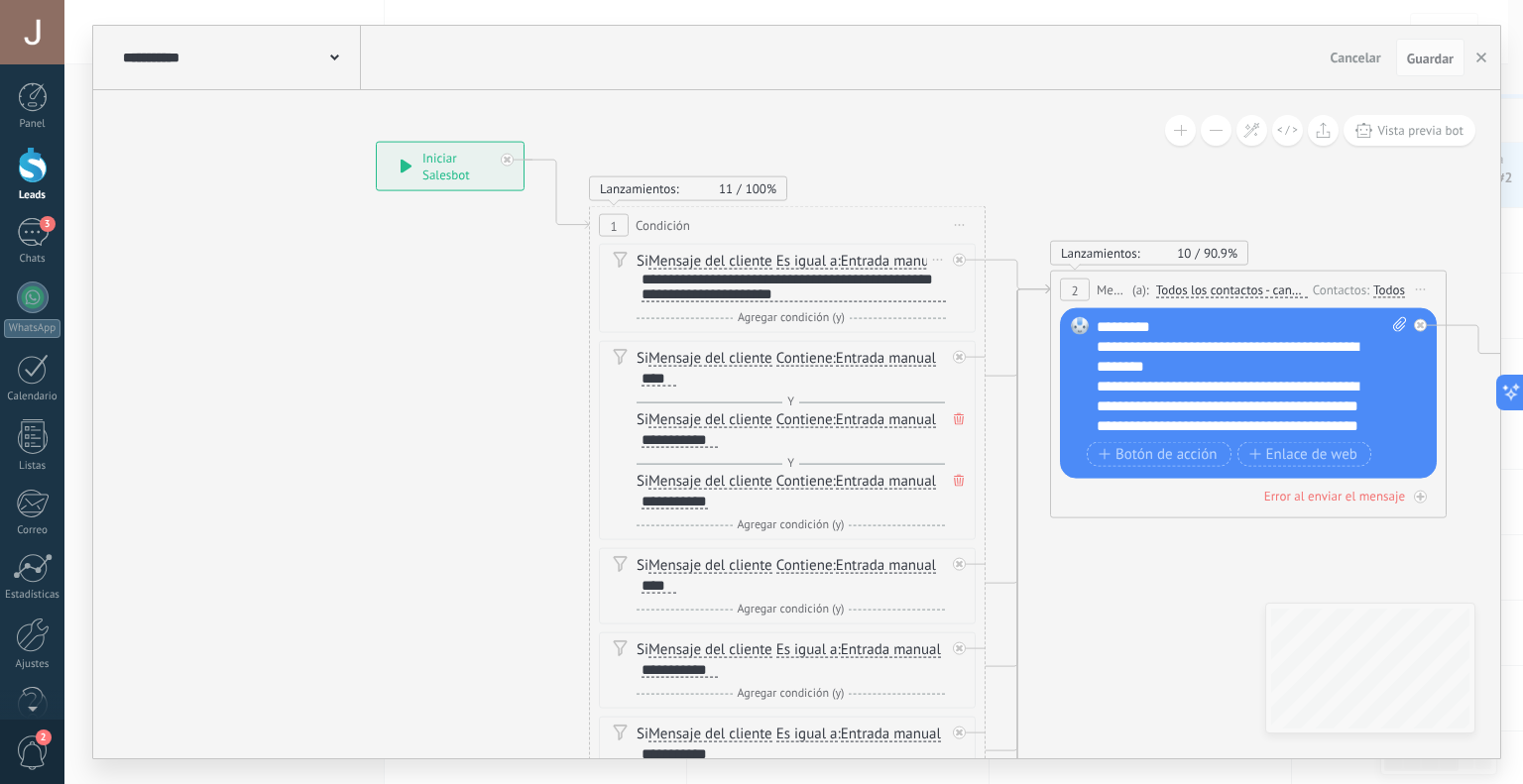 type 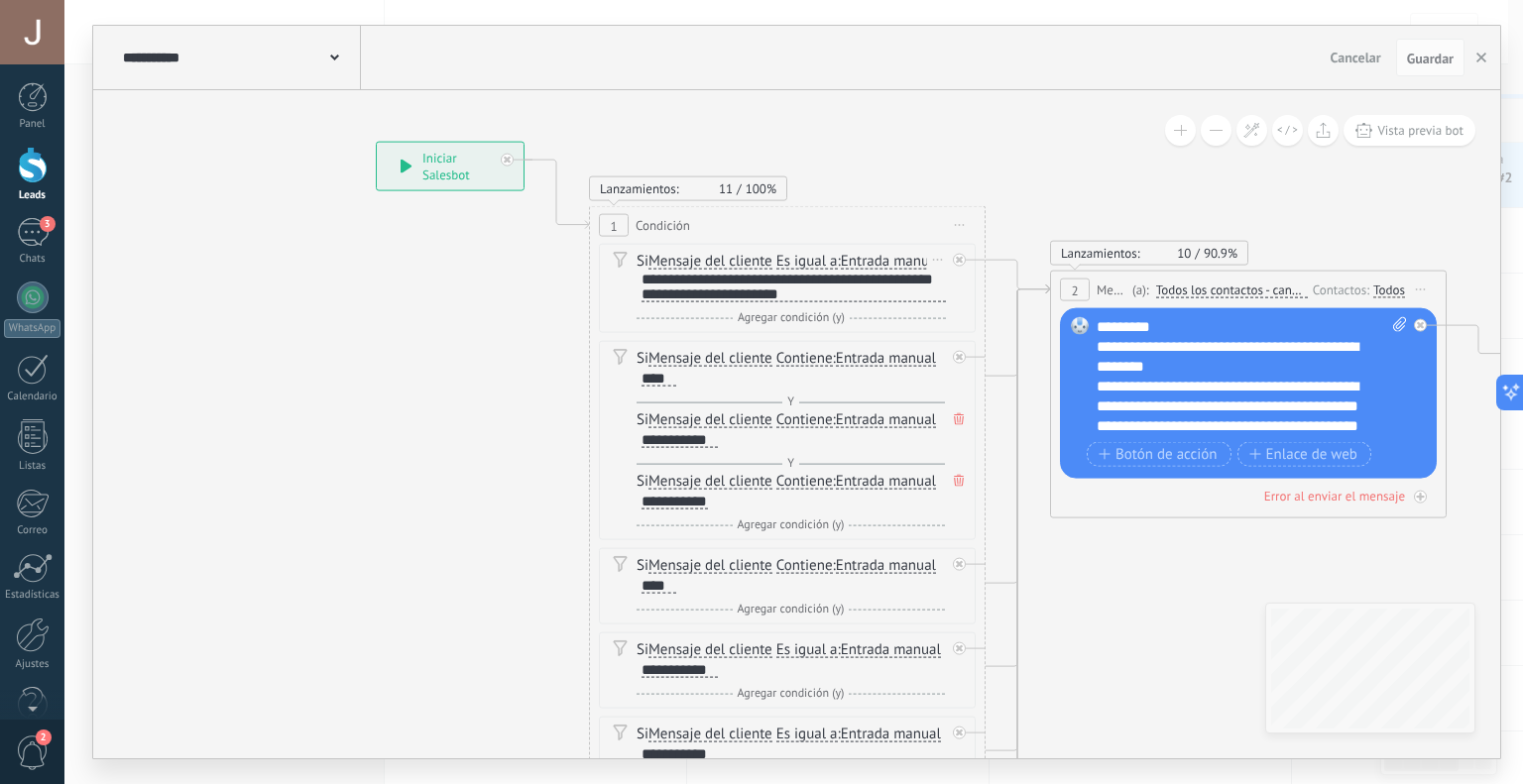 click on "**********" at bounding box center (793, 286) 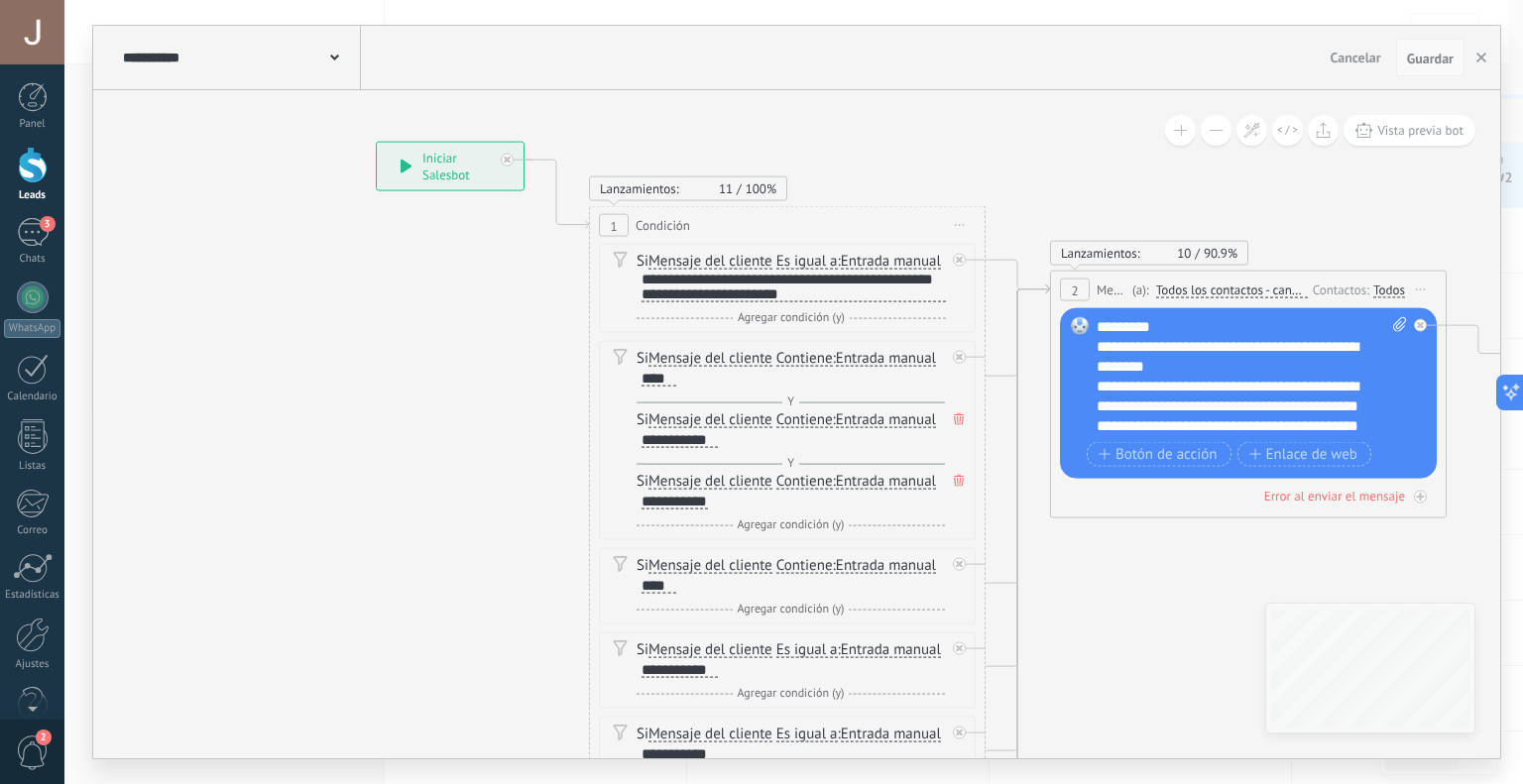 click on "Guardar" at bounding box center [1430, 58] 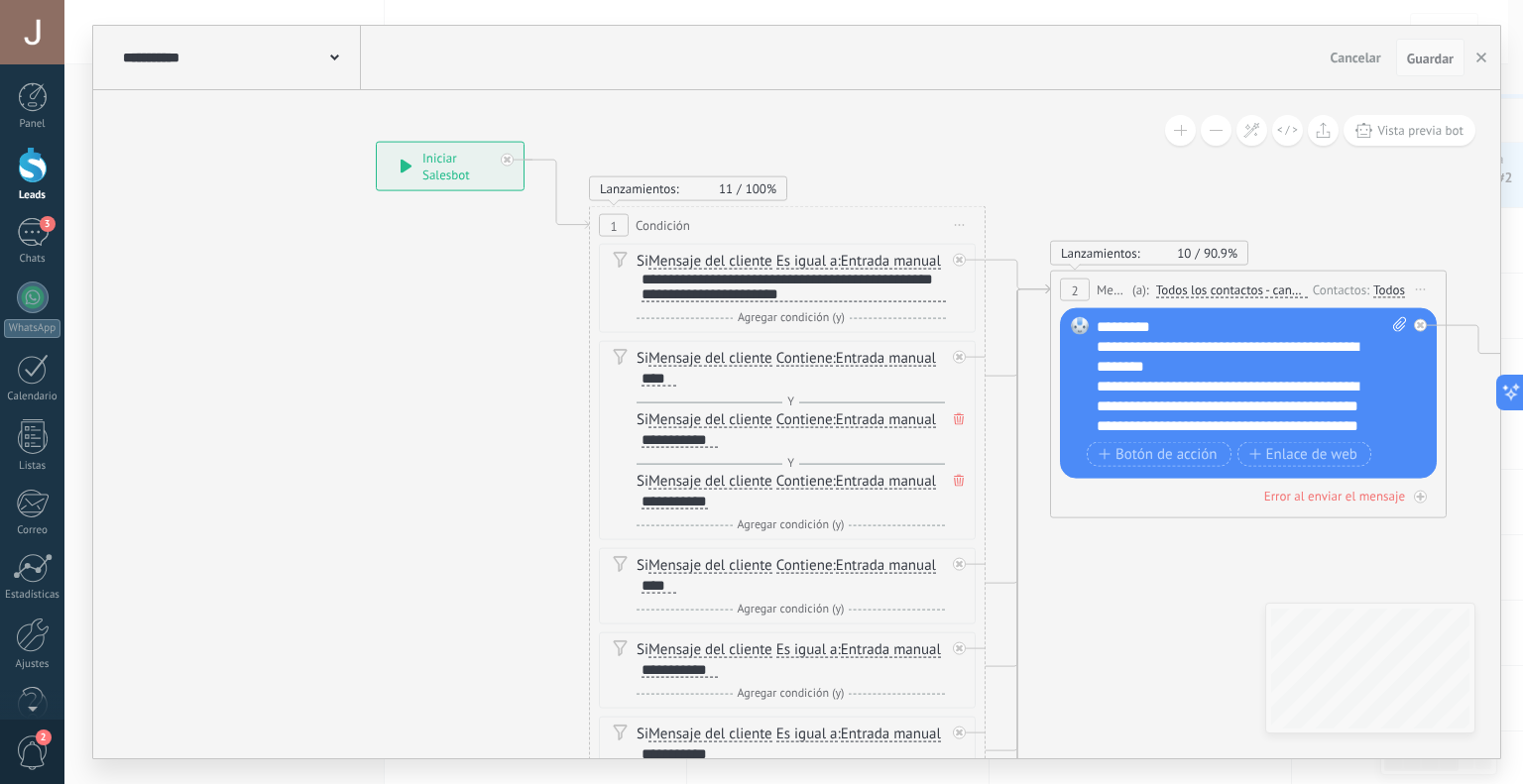 click on "Guardar" at bounding box center [1430, 58] 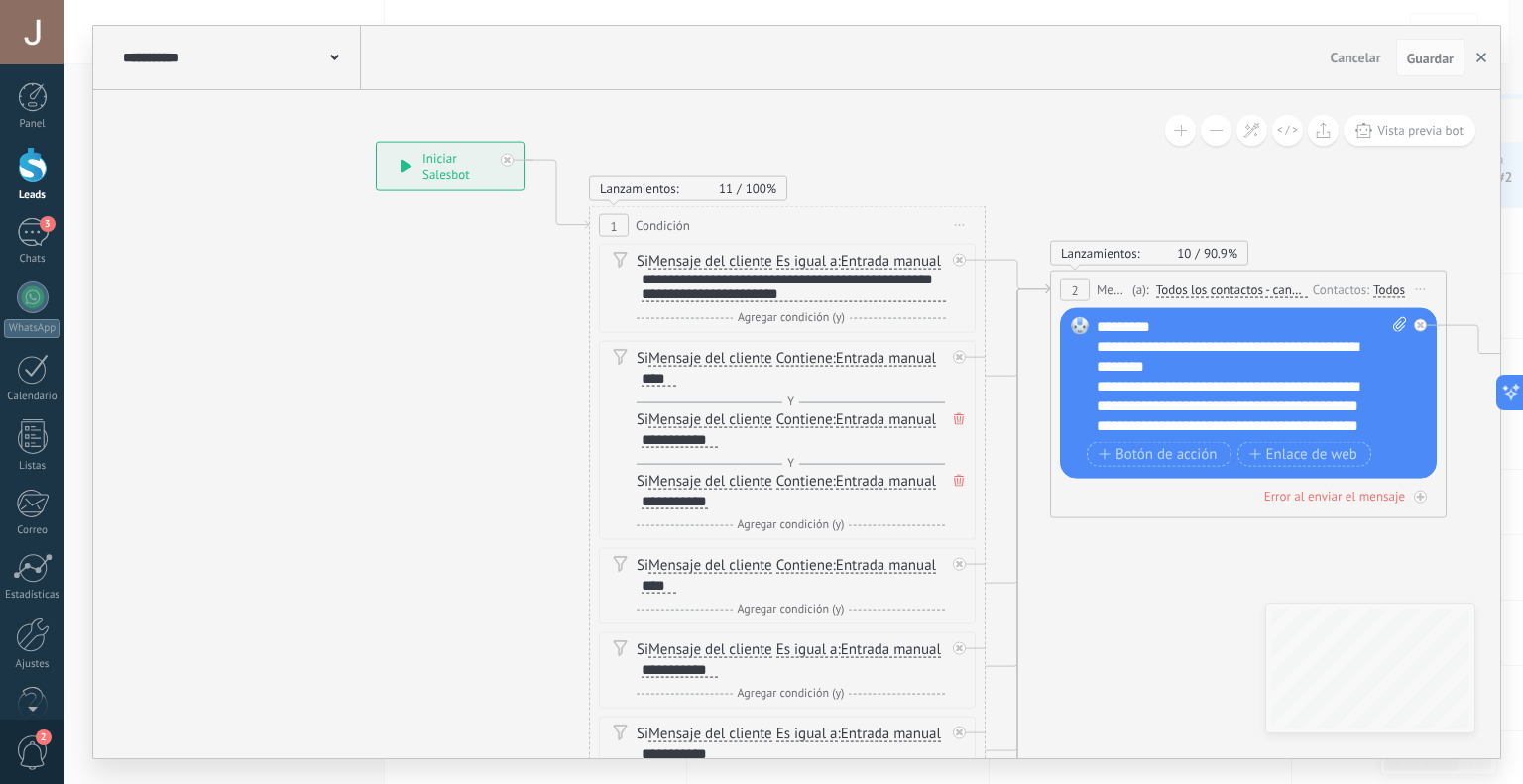 click 